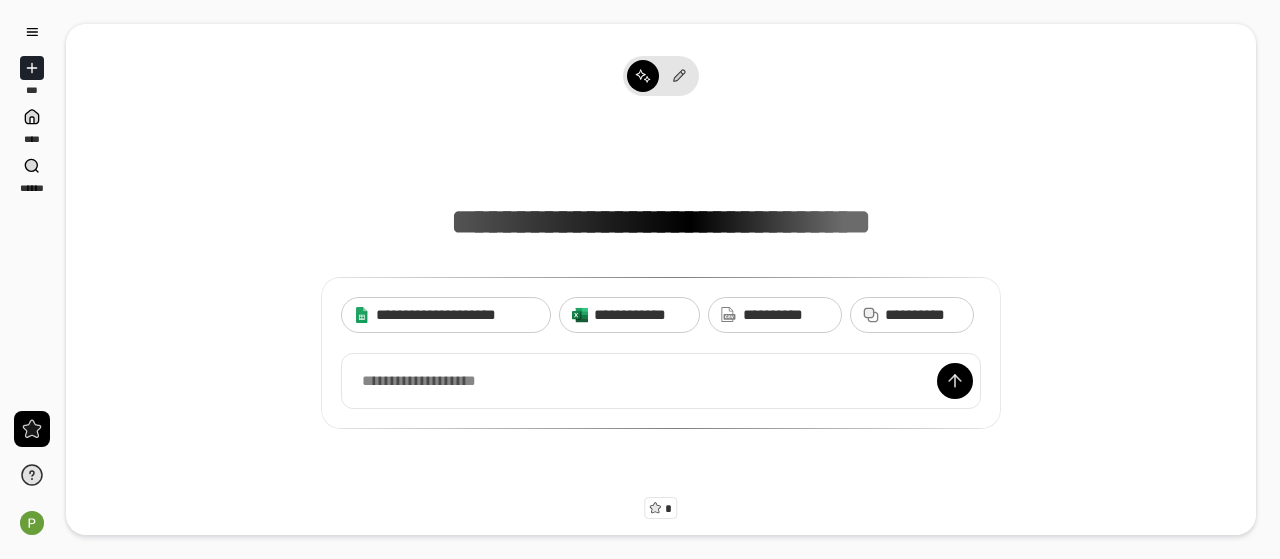 scroll, scrollTop: 0, scrollLeft: 0, axis: both 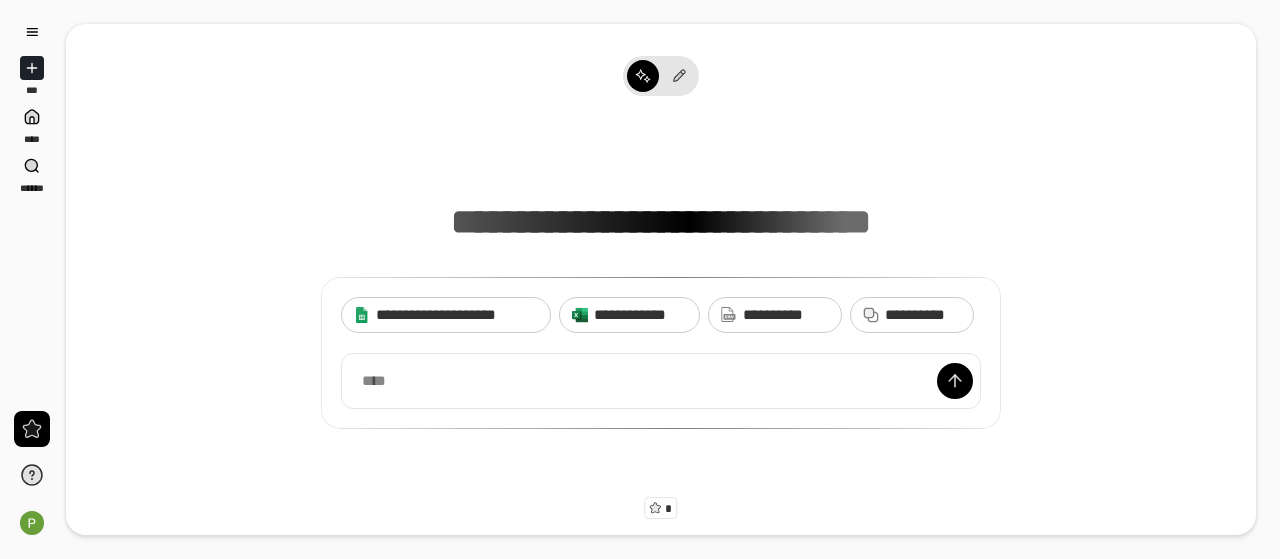 type 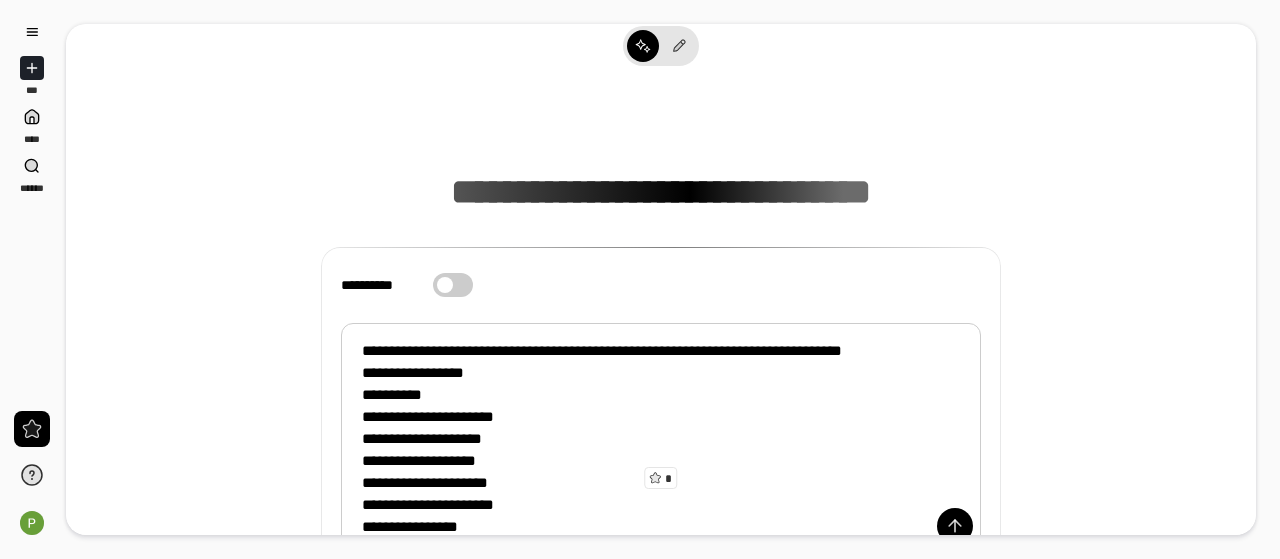 scroll, scrollTop: 130, scrollLeft: 0, axis: vertical 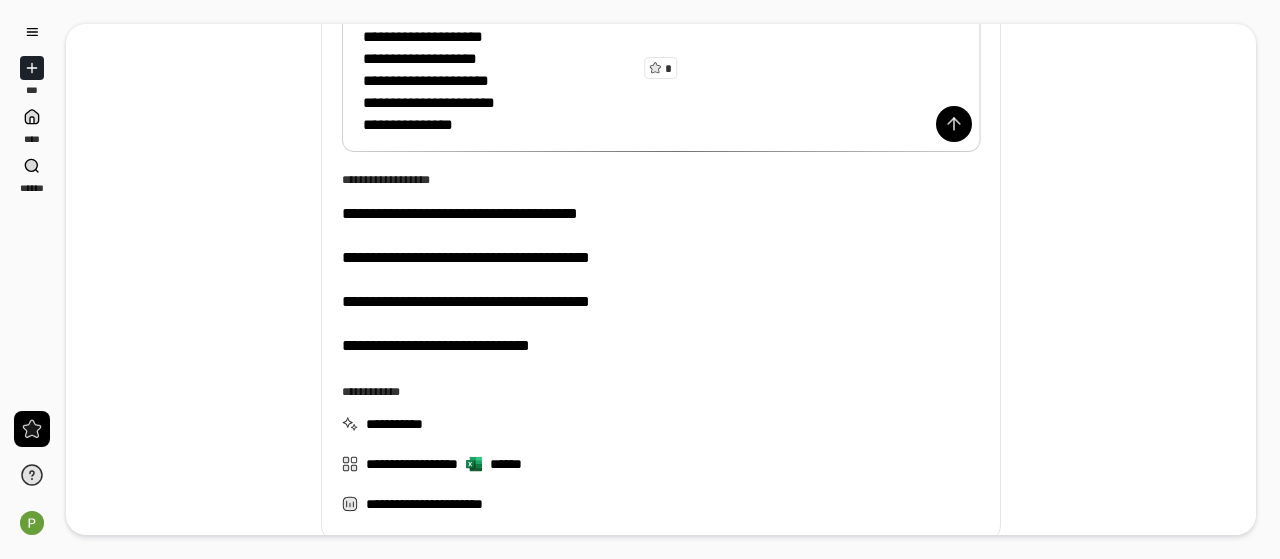 click on "**********" at bounding box center [661, 80] 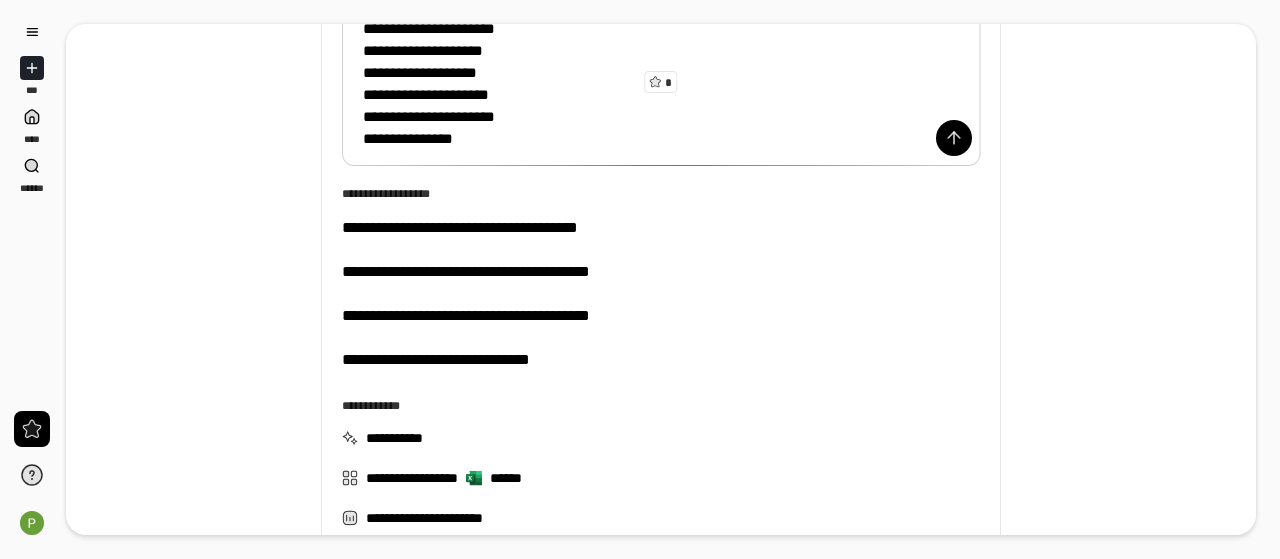 scroll, scrollTop: 569, scrollLeft: 0, axis: vertical 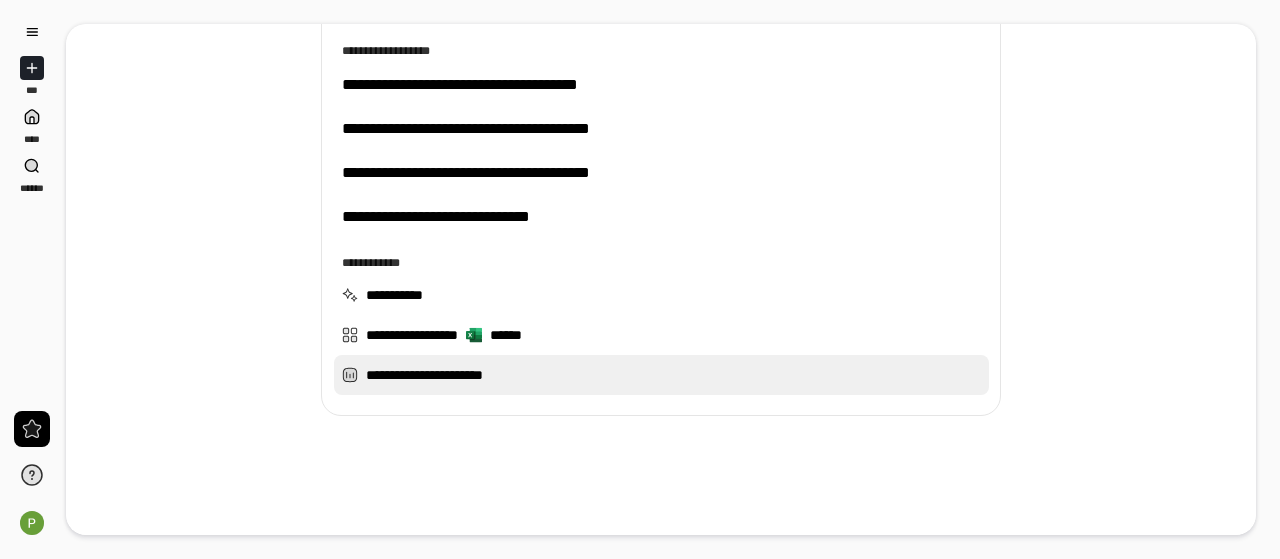 click on "**********" at bounding box center (661, 375) 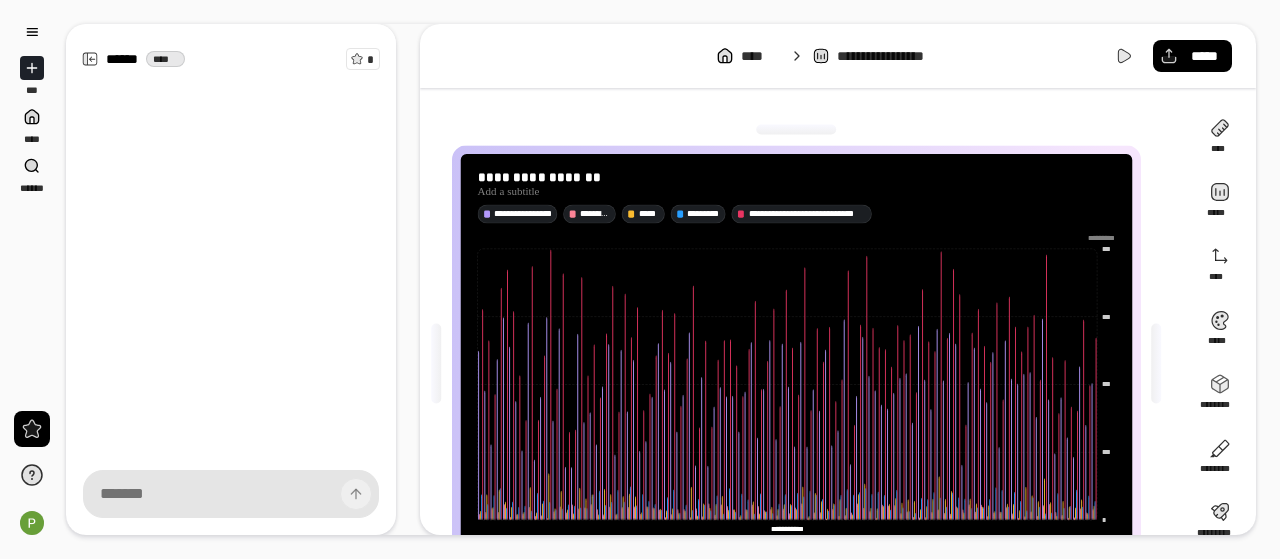 scroll, scrollTop: 88, scrollLeft: 0, axis: vertical 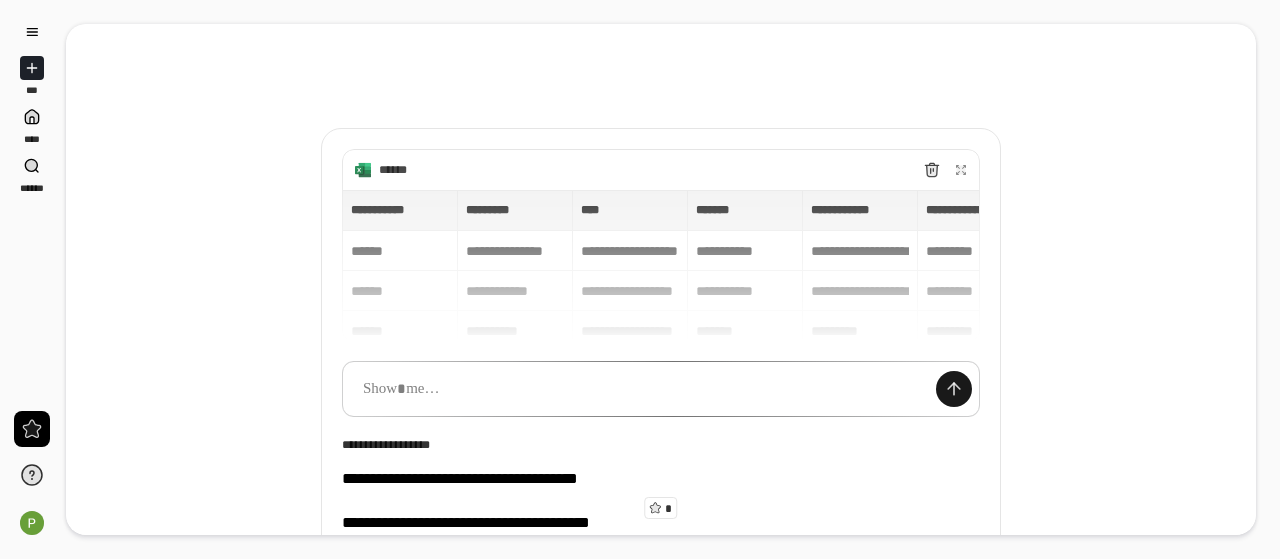 click at bounding box center [954, 389] 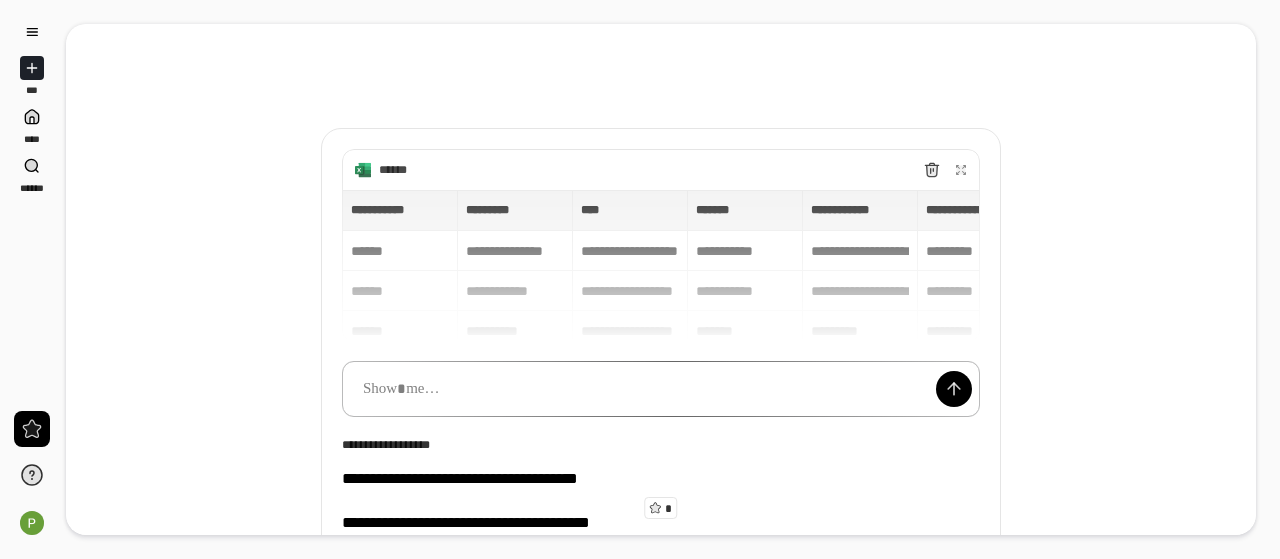 paste 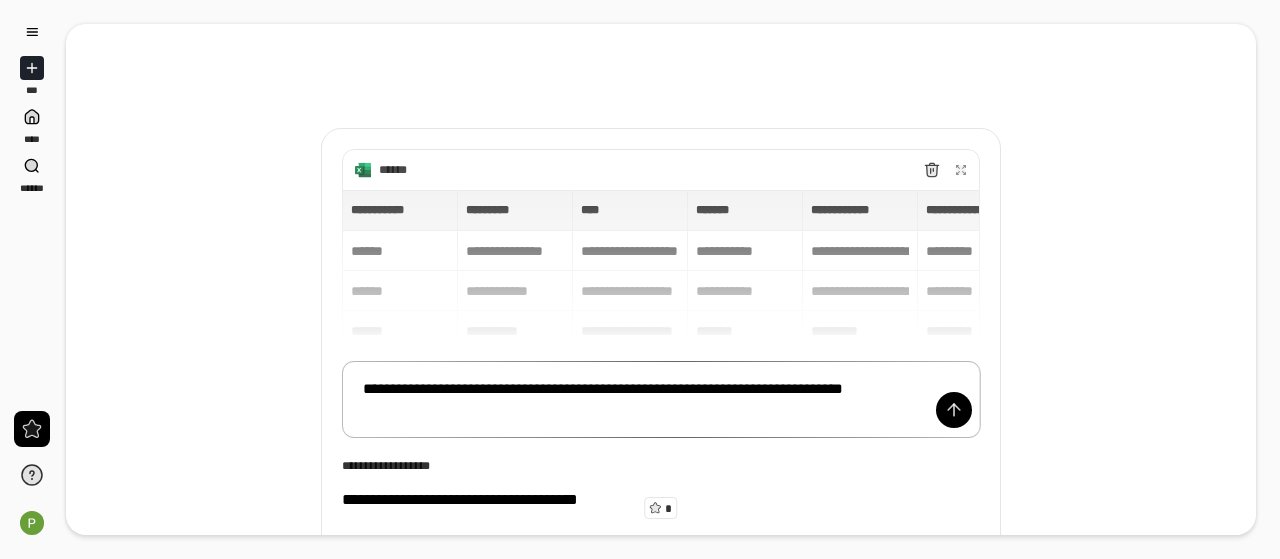 scroll, scrollTop: 38, scrollLeft: 0, axis: vertical 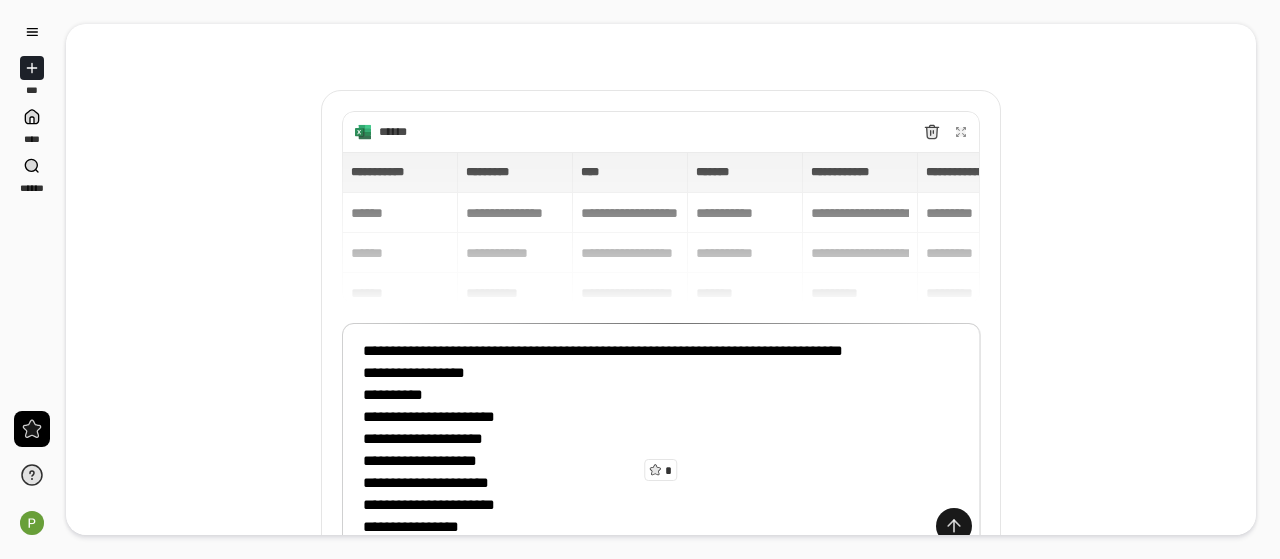 click at bounding box center (954, 526) 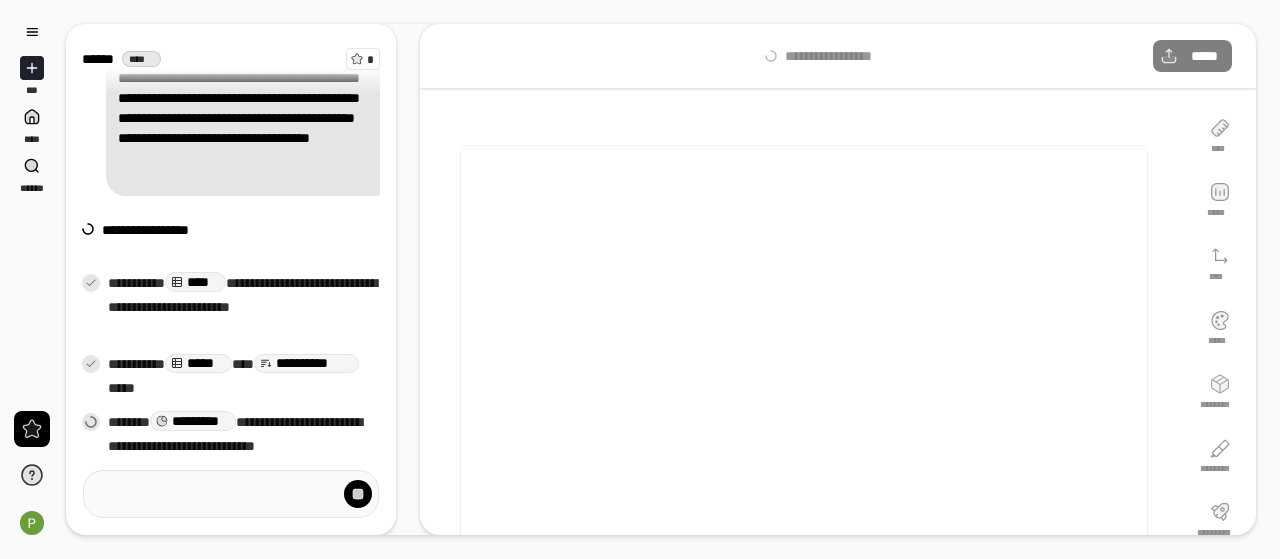 scroll, scrollTop: 88, scrollLeft: 0, axis: vertical 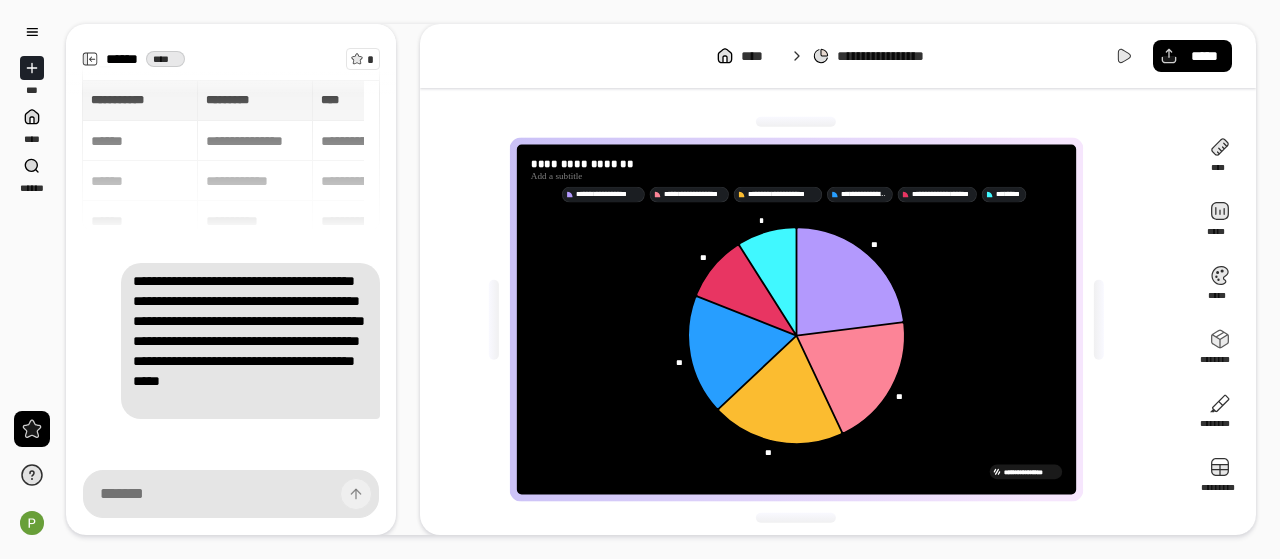 click 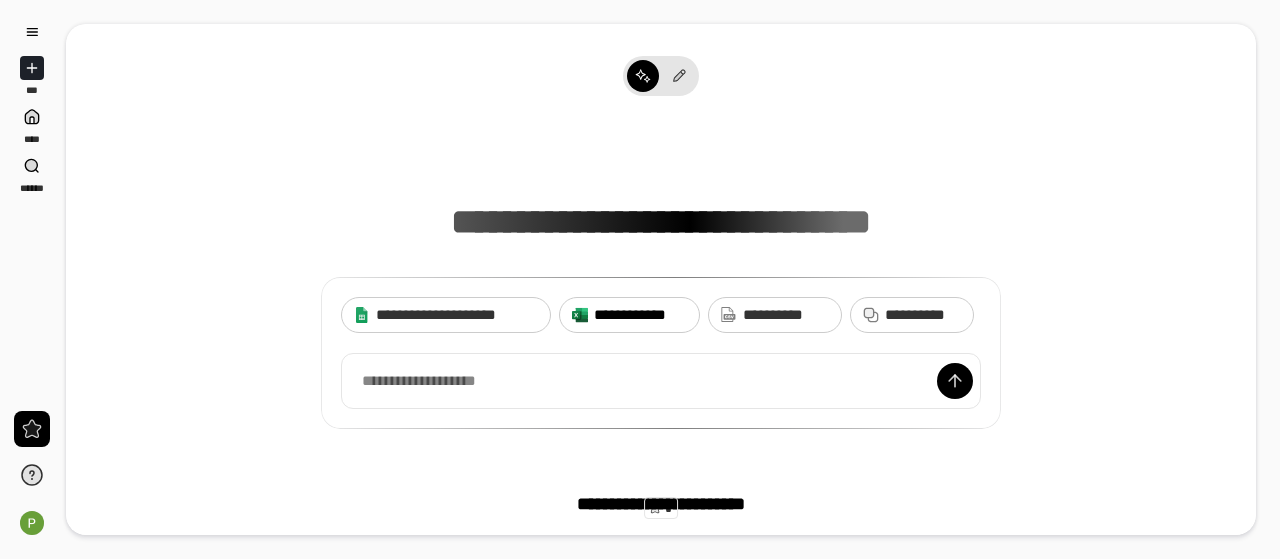 click on "**********" at bounding box center [640, 315] 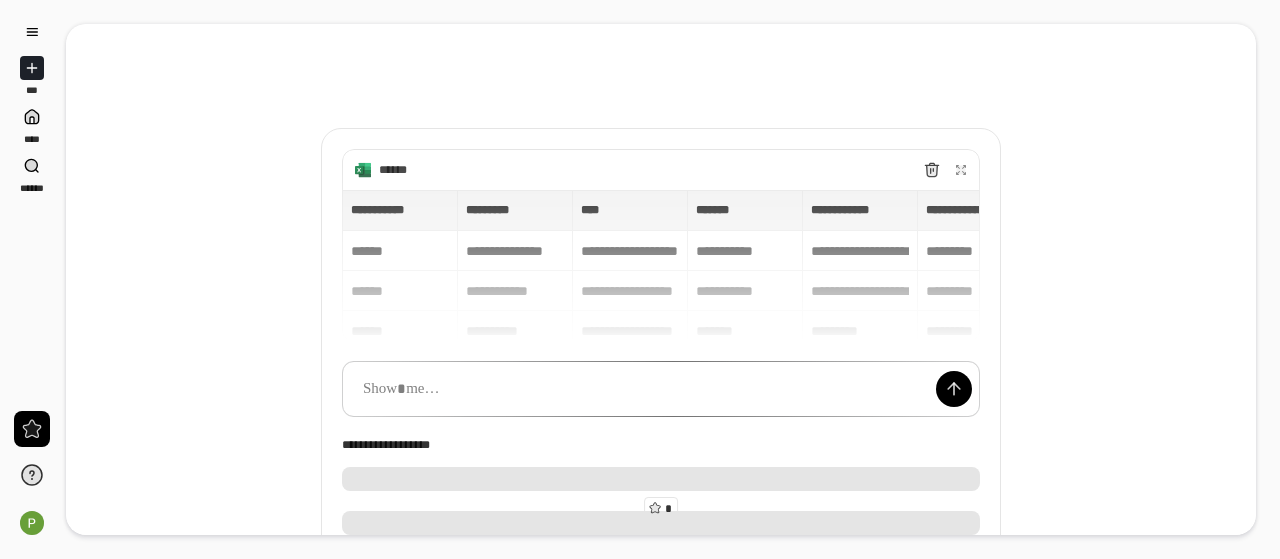 scroll, scrollTop: 300, scrollLeft: 0, axis: vertical 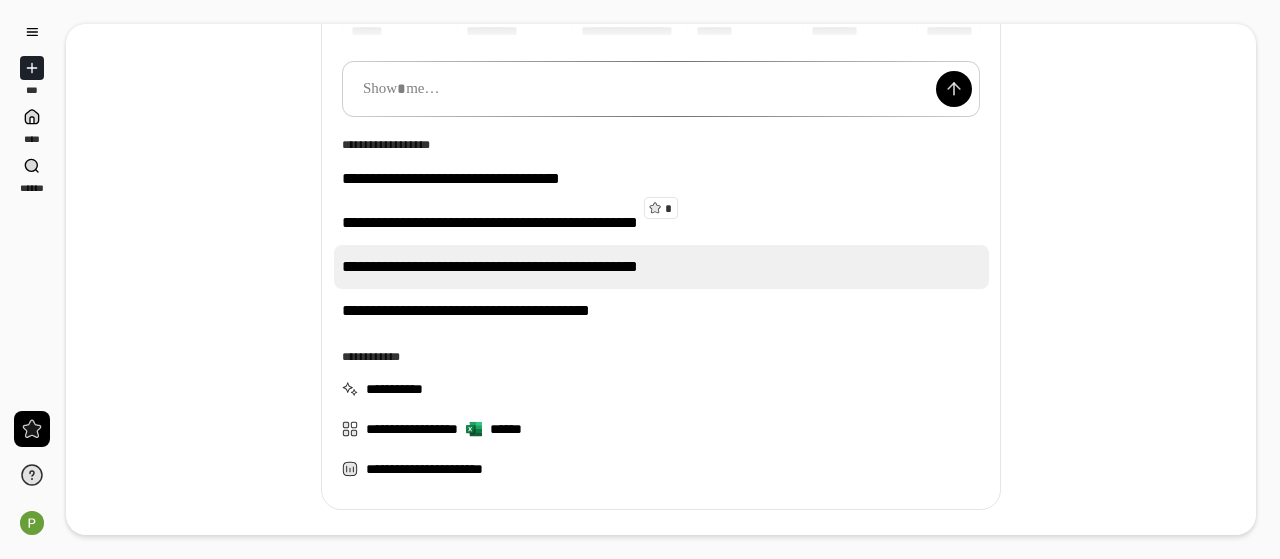 click on "**********" at bounding box center (661, 267) 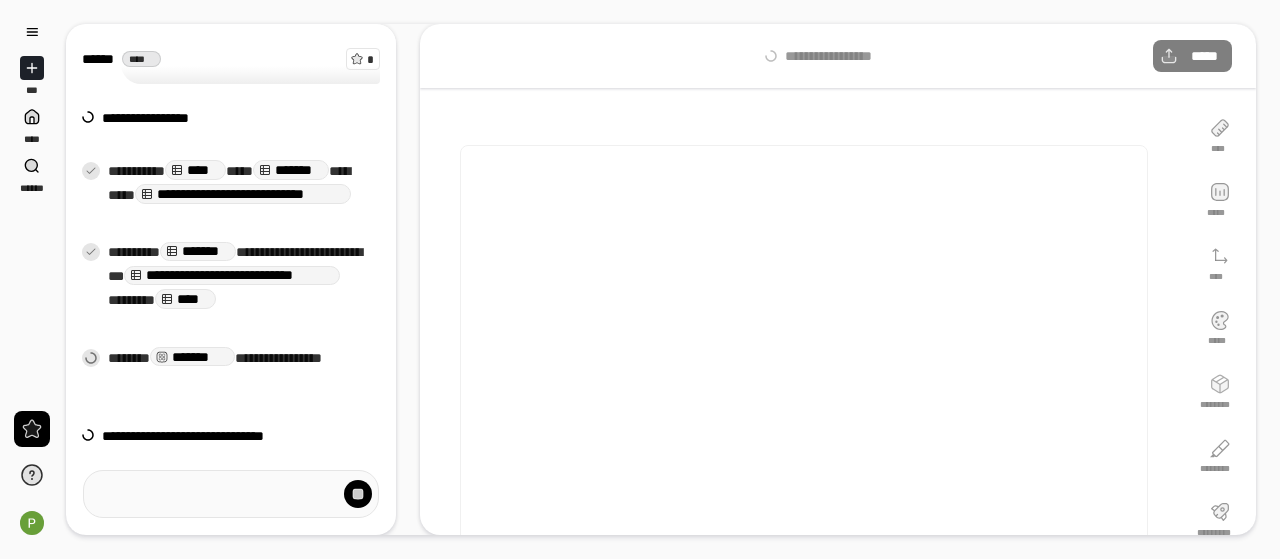 scroll, scrollTop: 52, scrollLeft: 0, axis: vertical 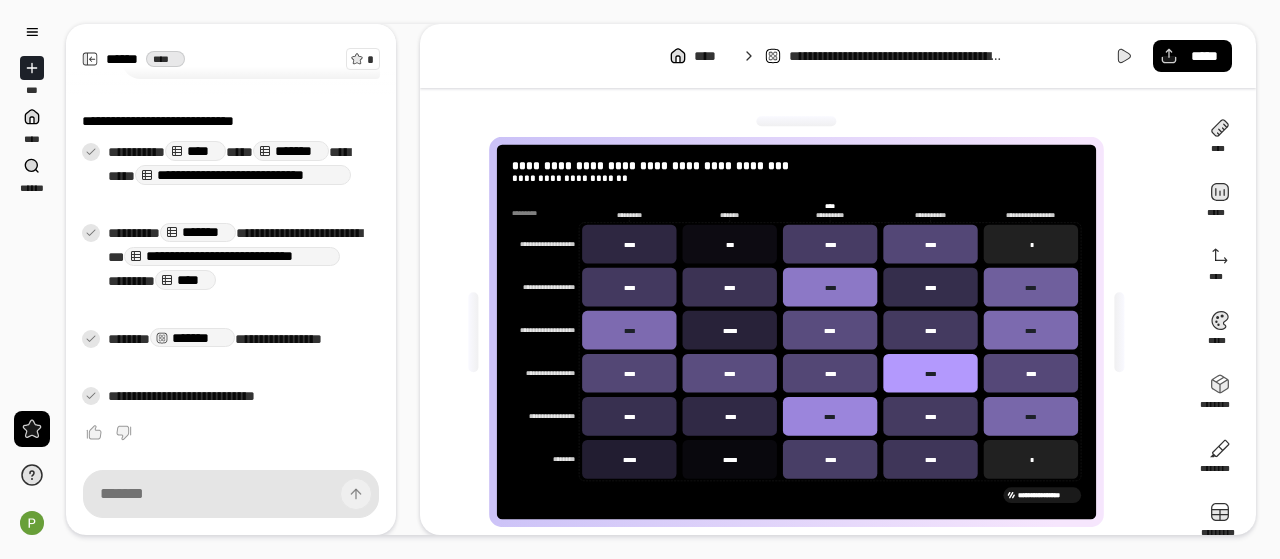 click on "**********" at bounding box center [795, 495] 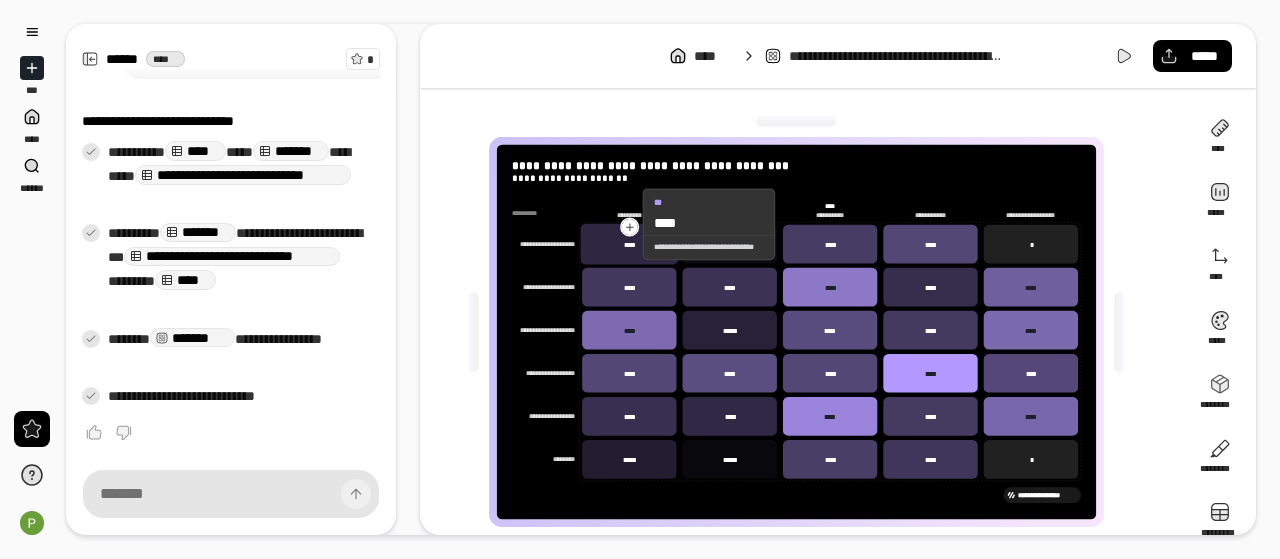 click 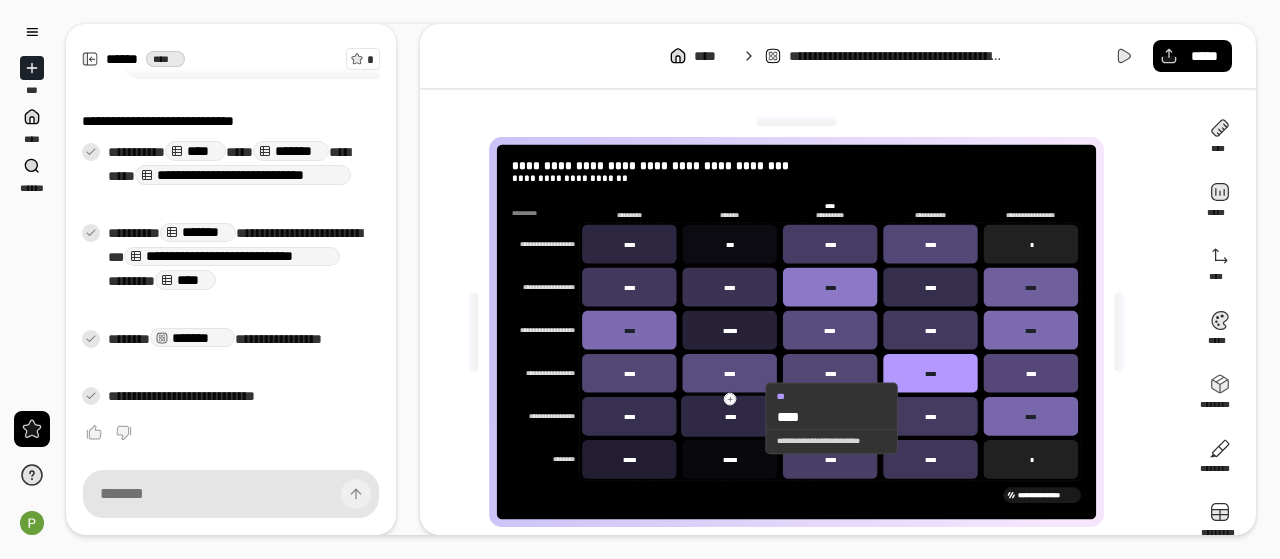 click 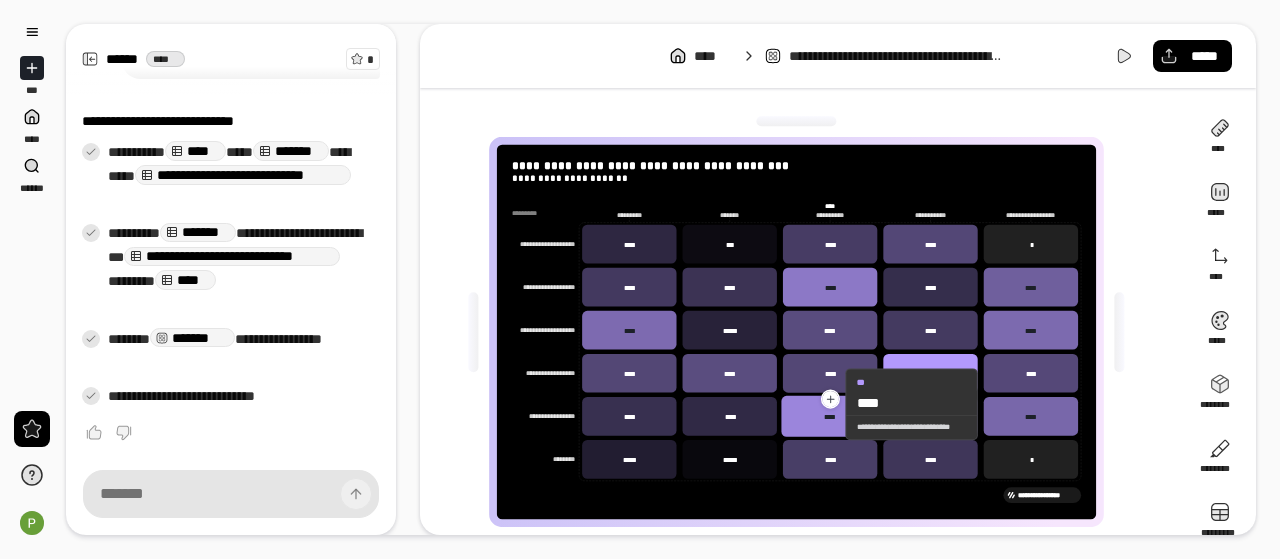 click 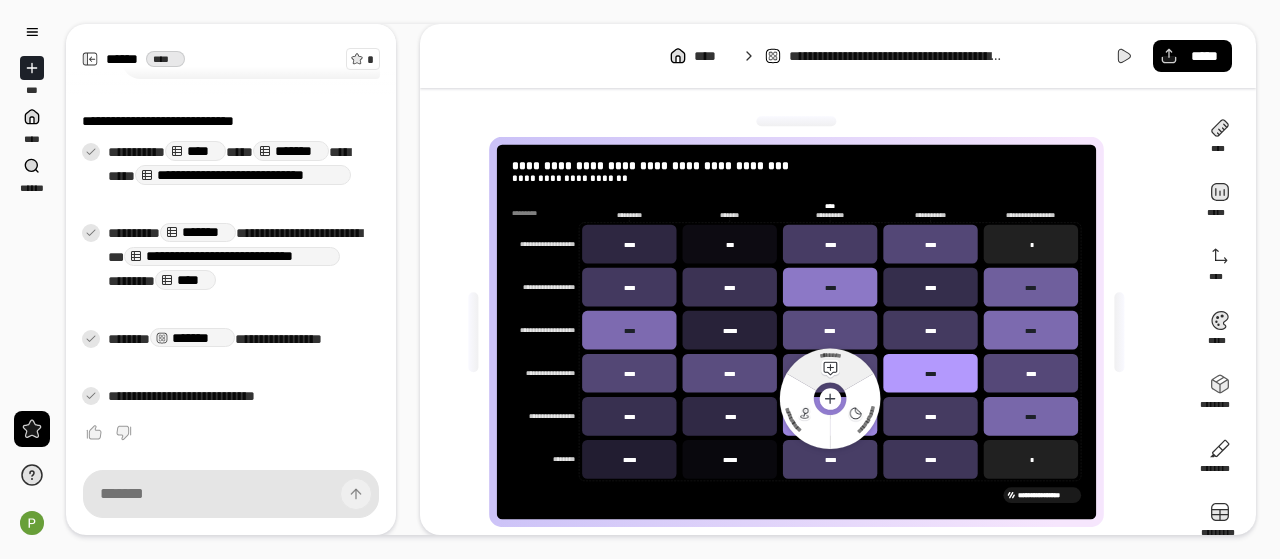 click 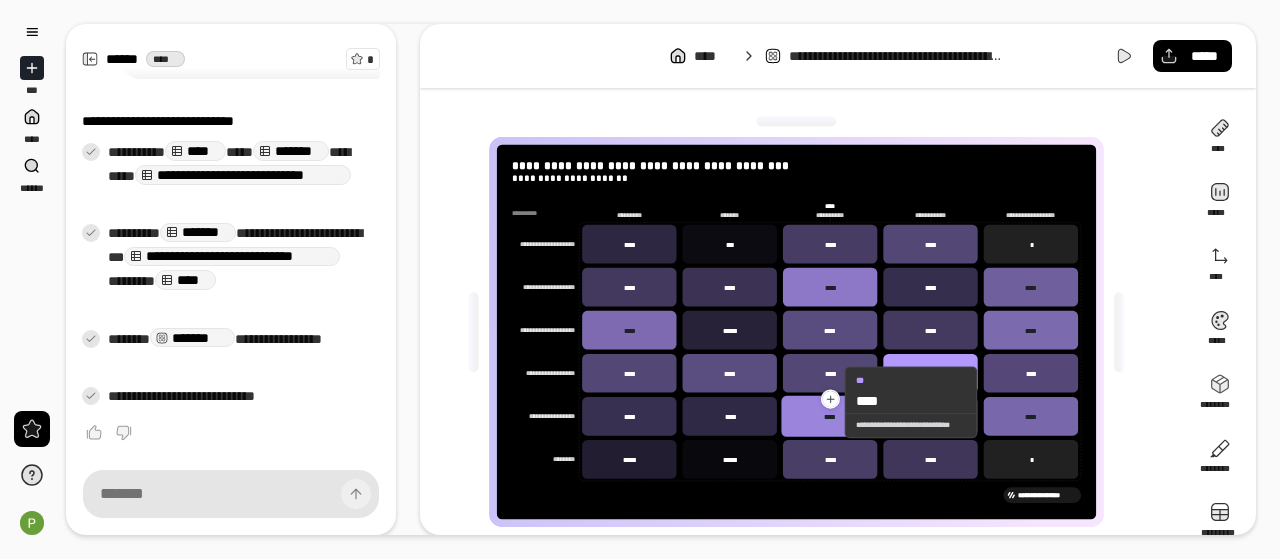 click 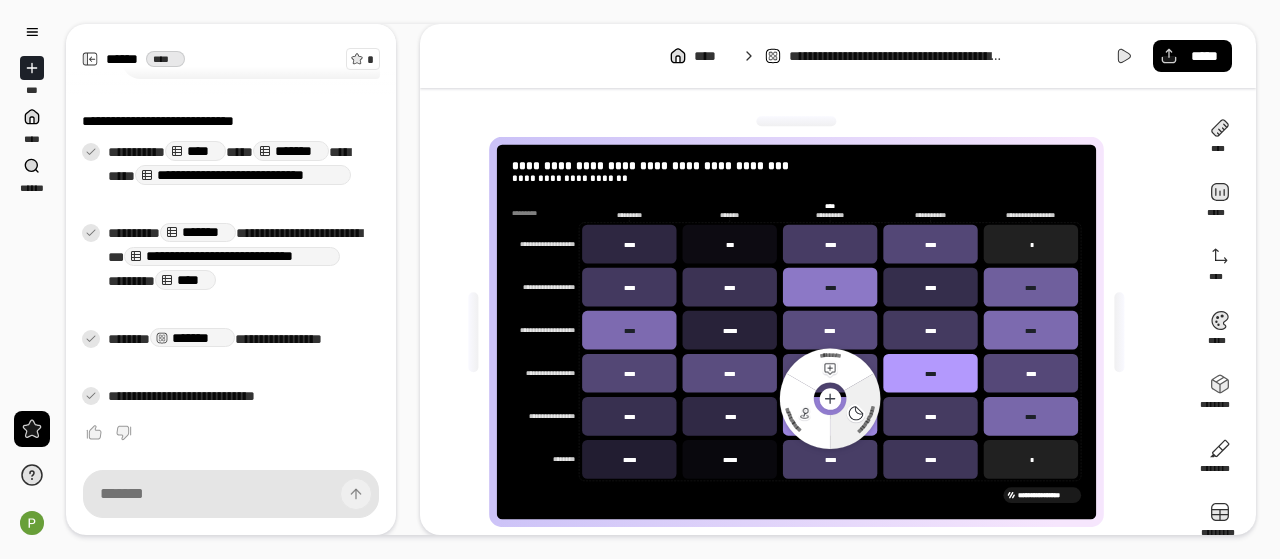 click 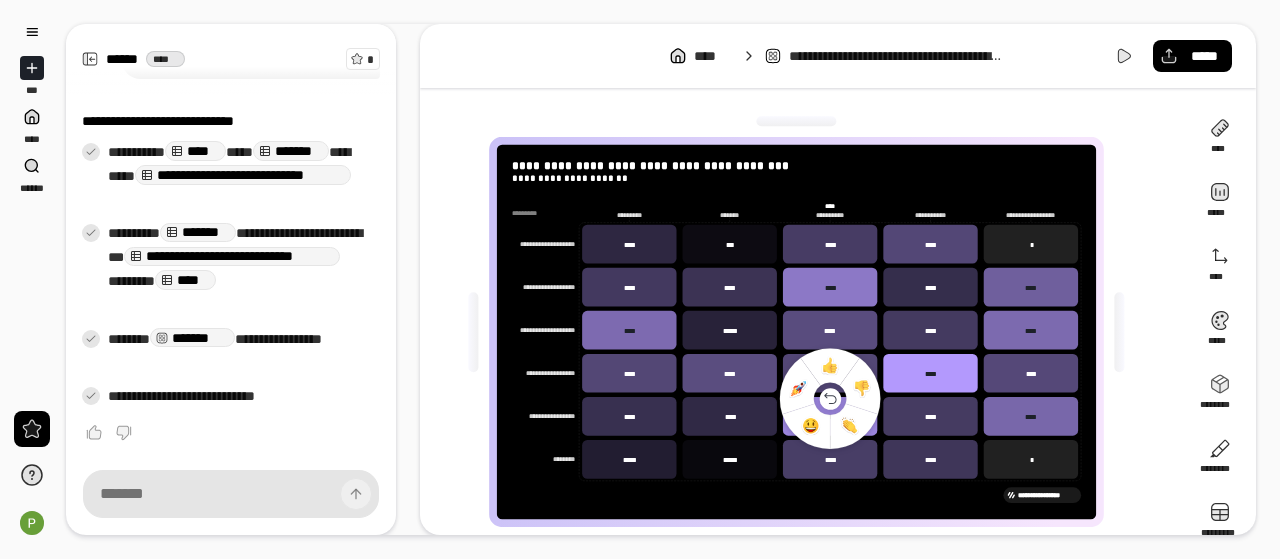 click on "**********" at bounding box center (795, 495) 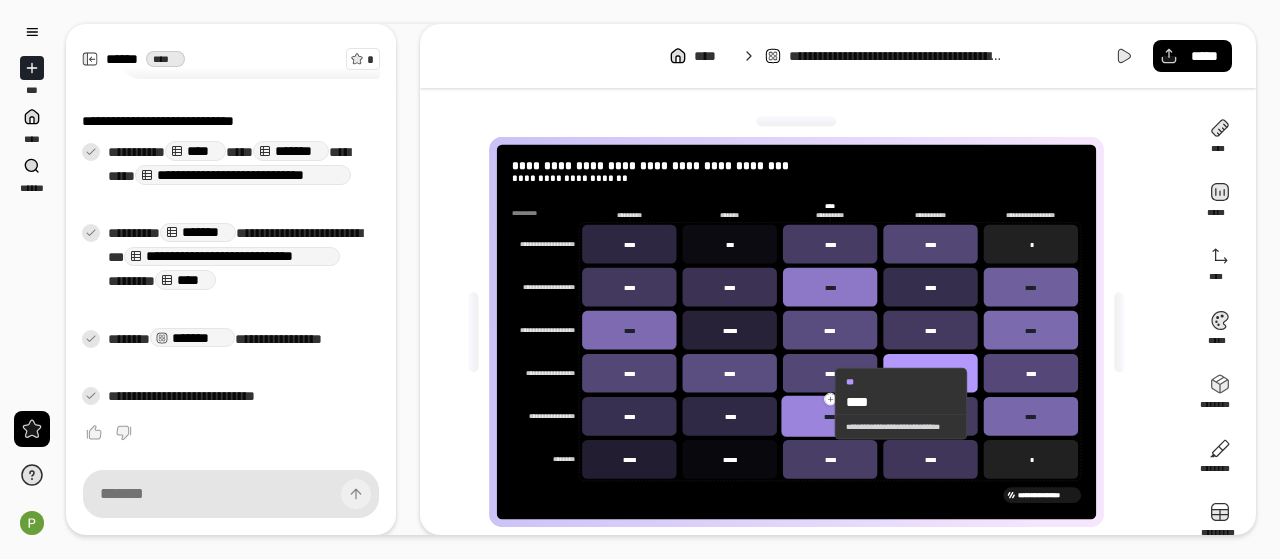 click 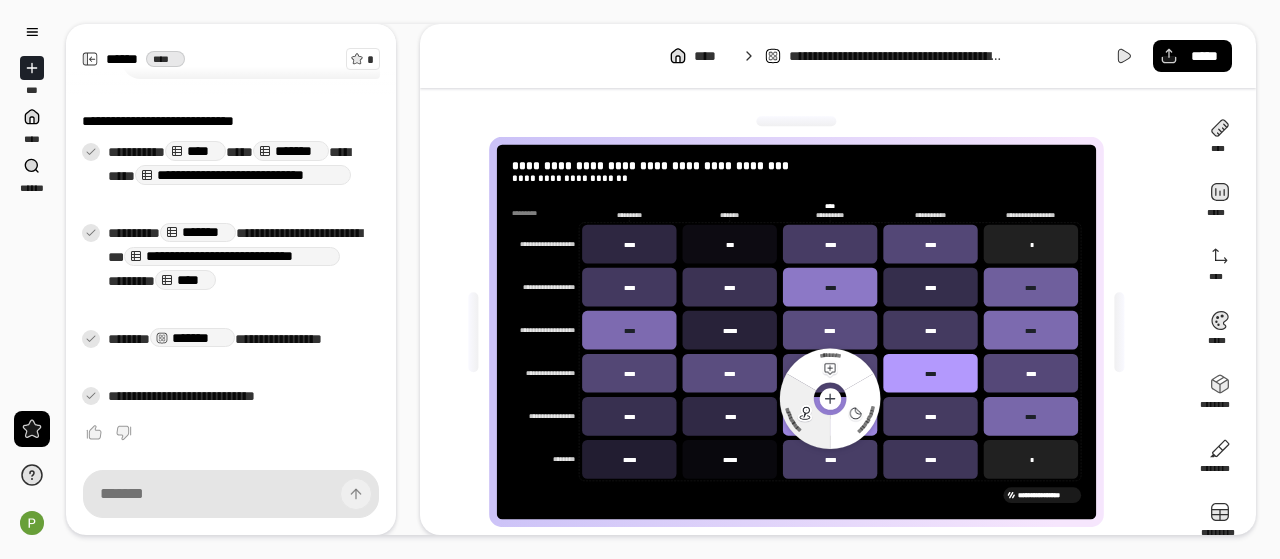 click 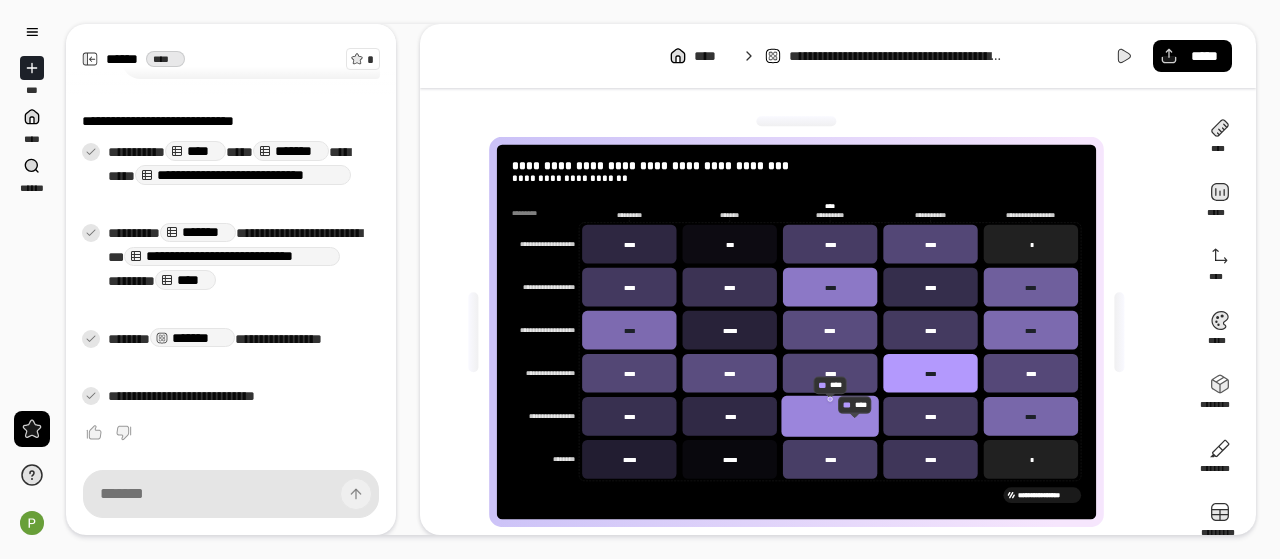 click 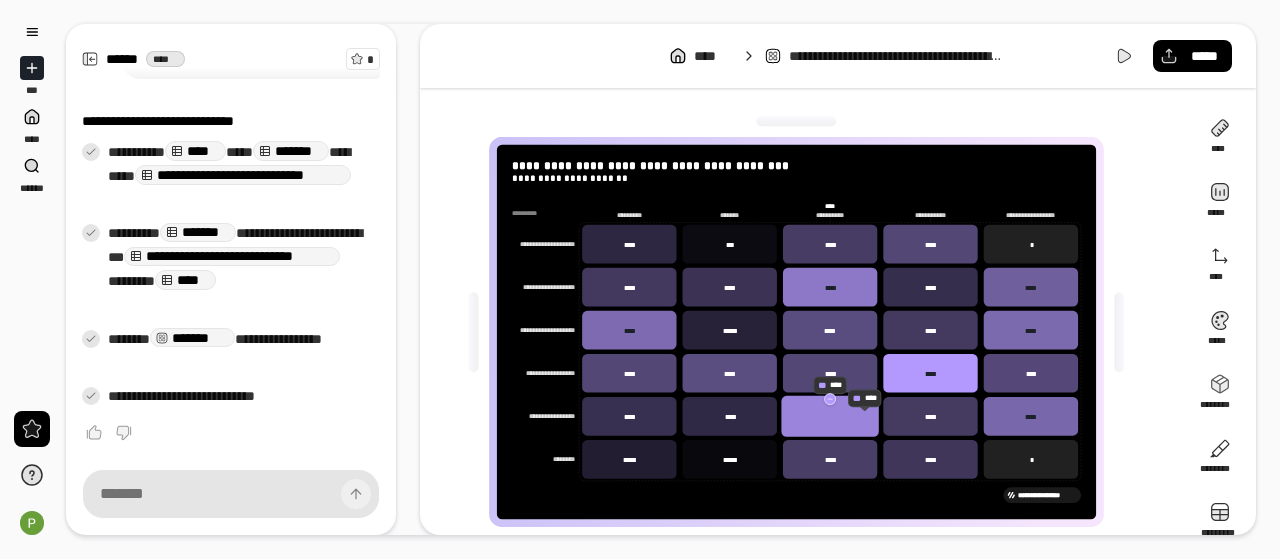 click at bounding box center [830, 399] 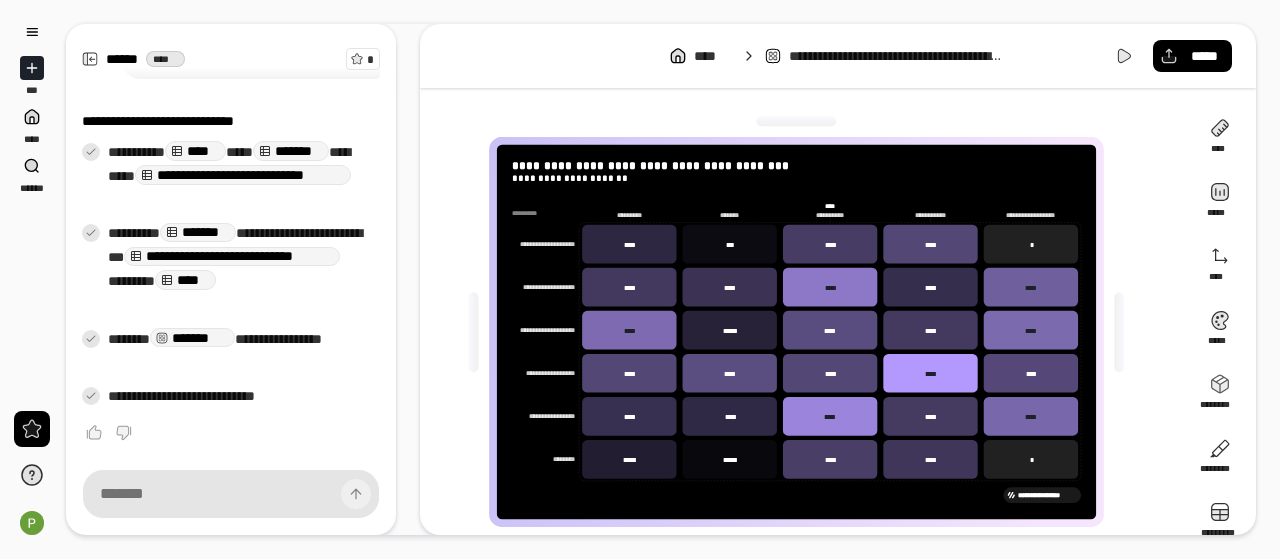 click at bounding box center [1119, 332] 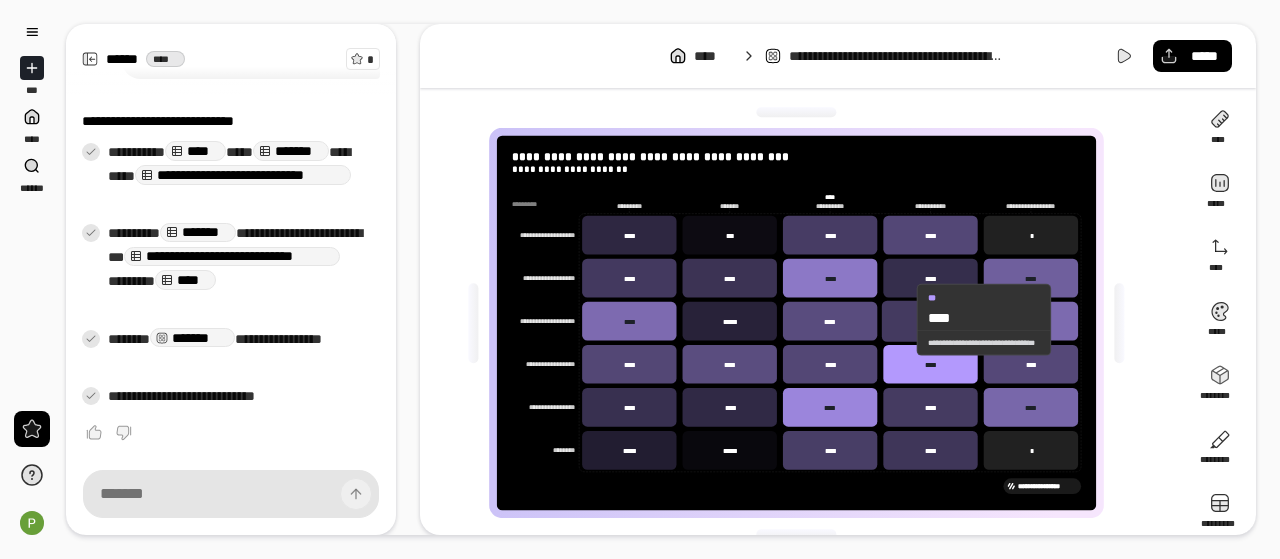 scroll, scrollTop: 0, scrollLeft: 0, axis: both 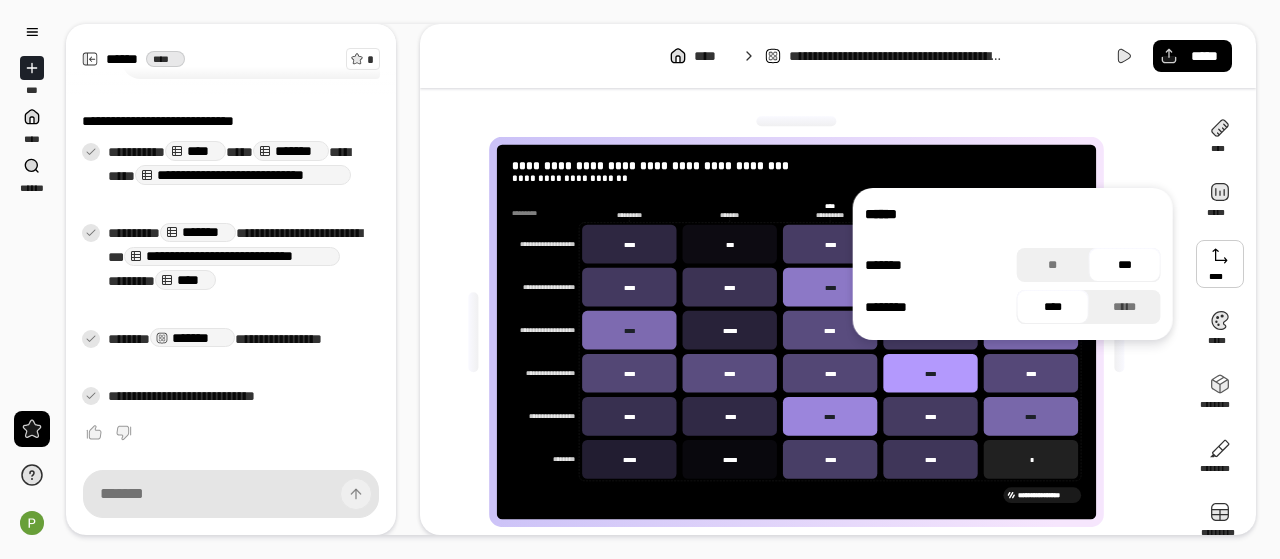 click on "**********" at bounding box center (804, 332) 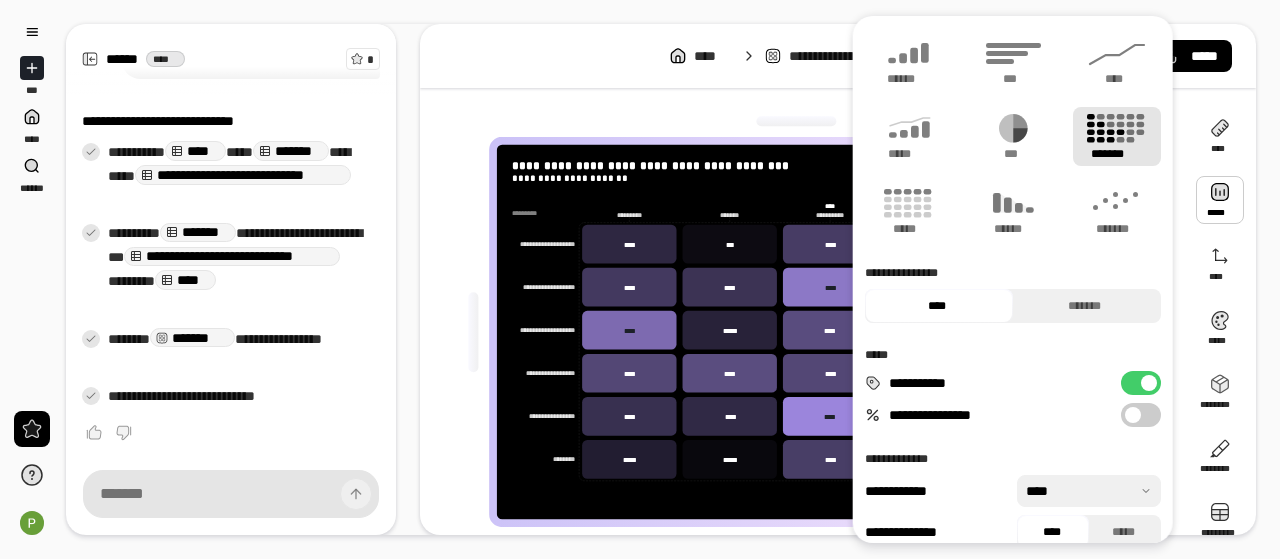 click at bounding box center [1220, 200] 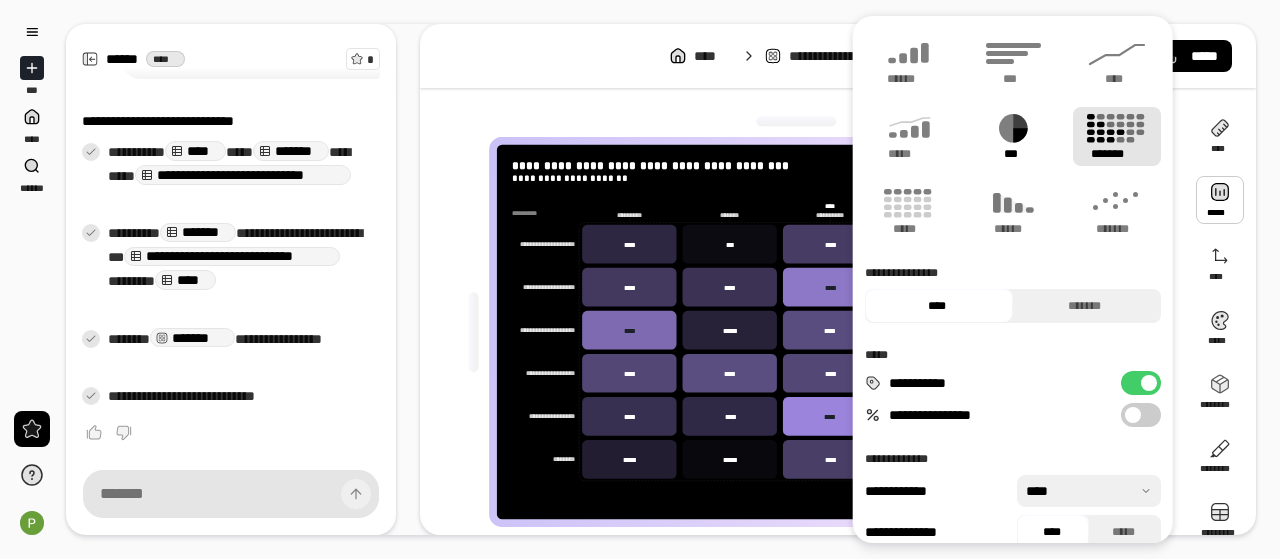 click on "***" at bounding box center (1013, 136) 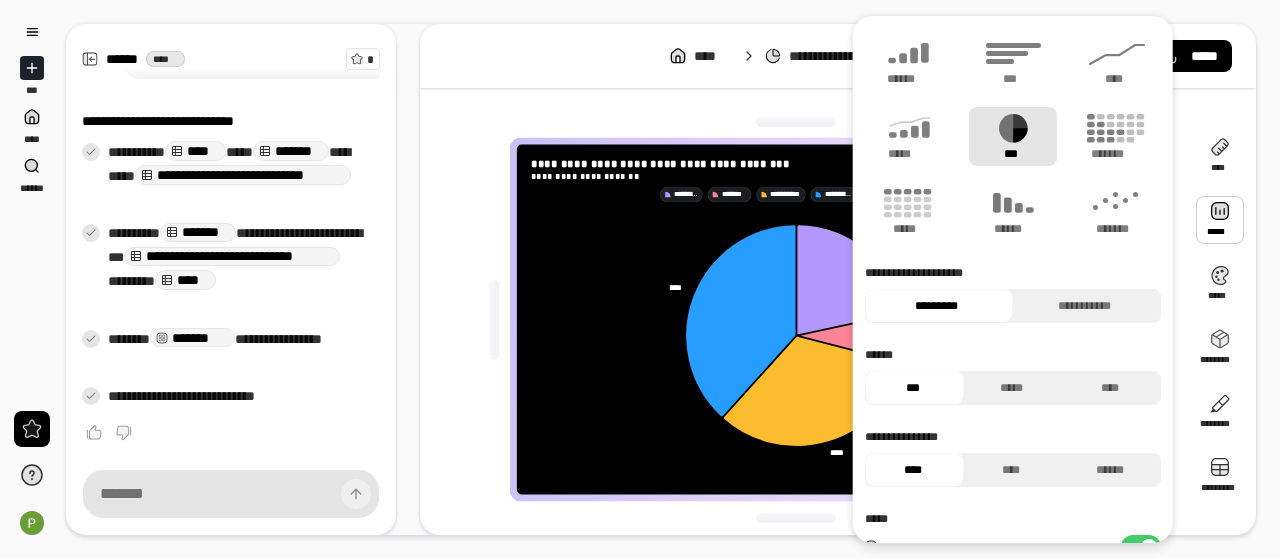 click on "**********" at bounding box center (804, 319) 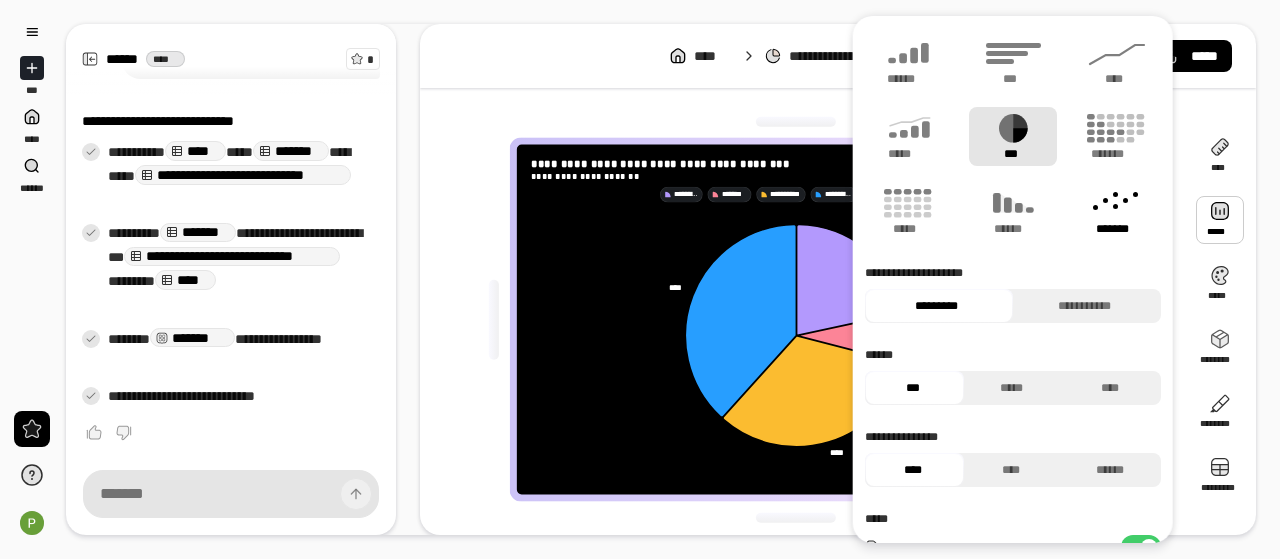 click 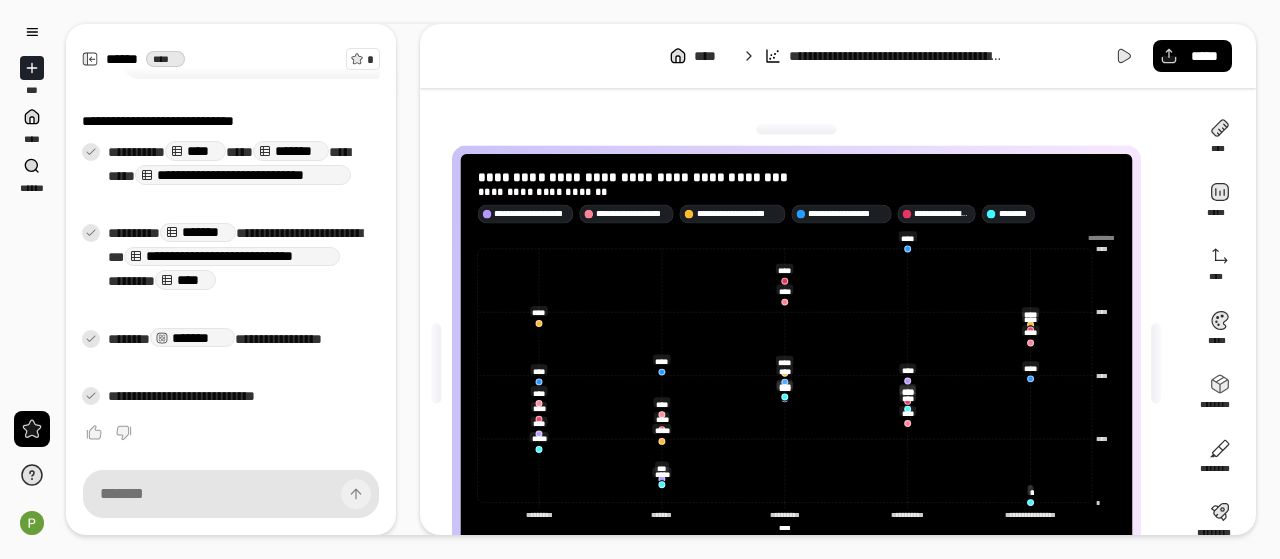 click on "**********" at bounding box center [838, 279] 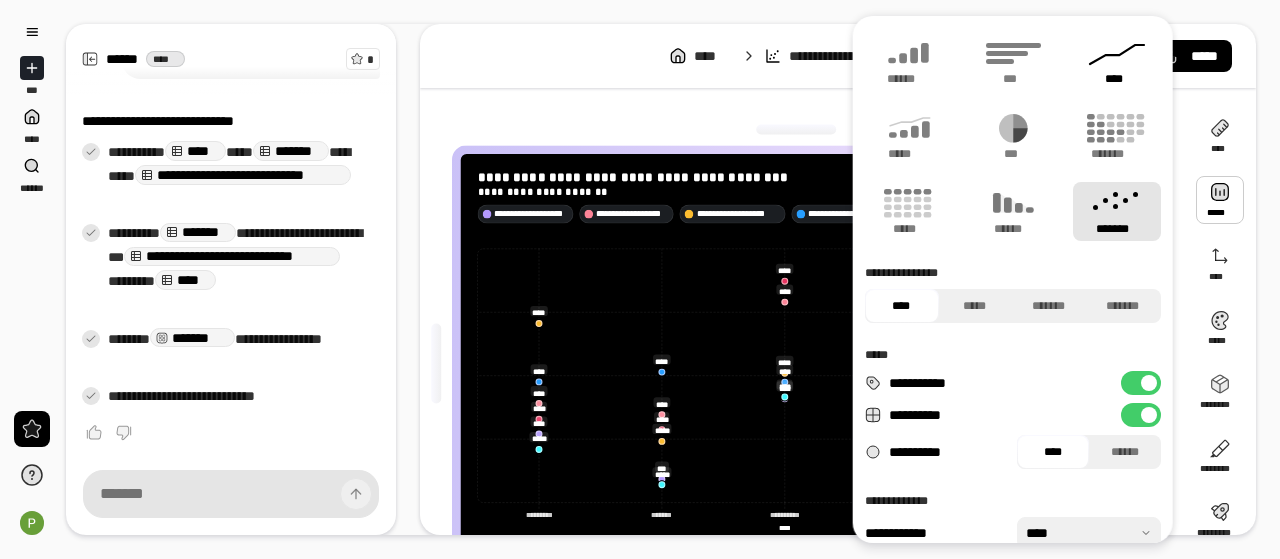 click 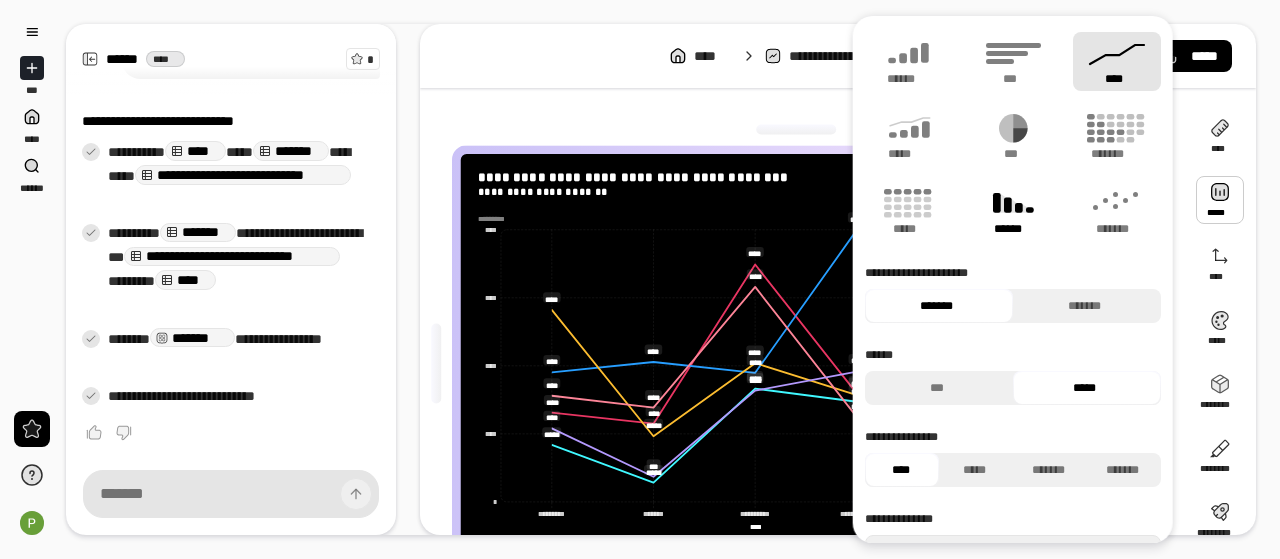 click 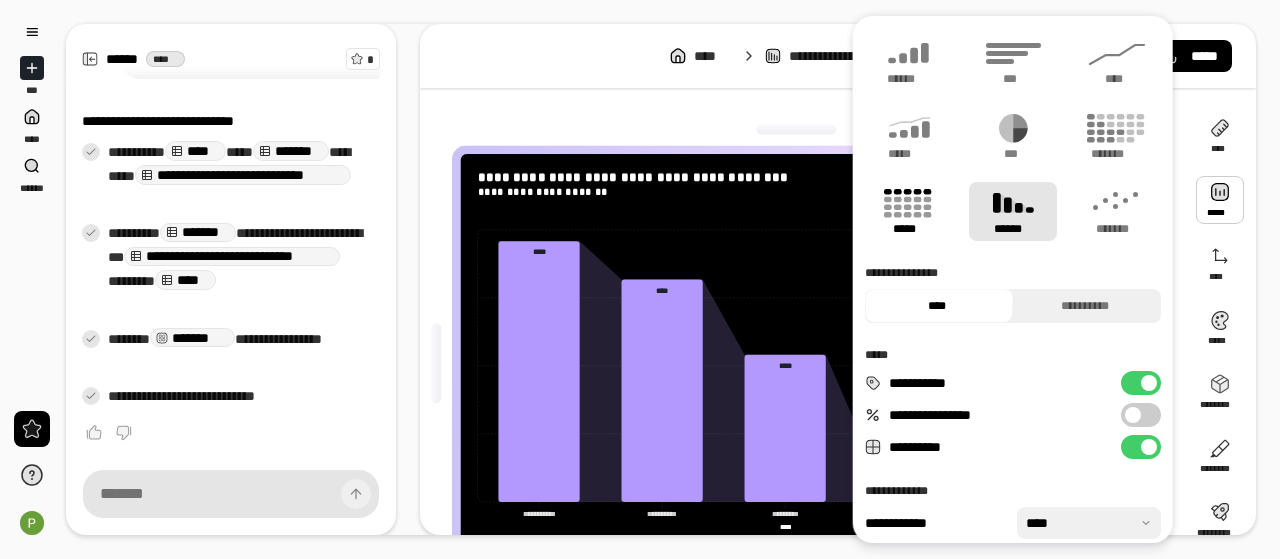 click 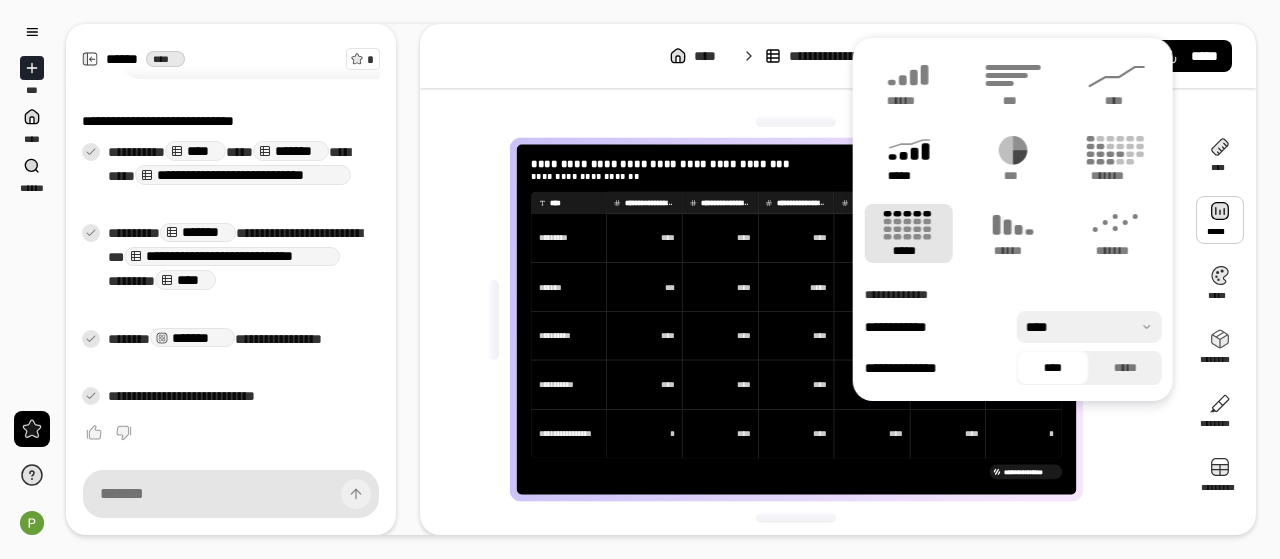 click 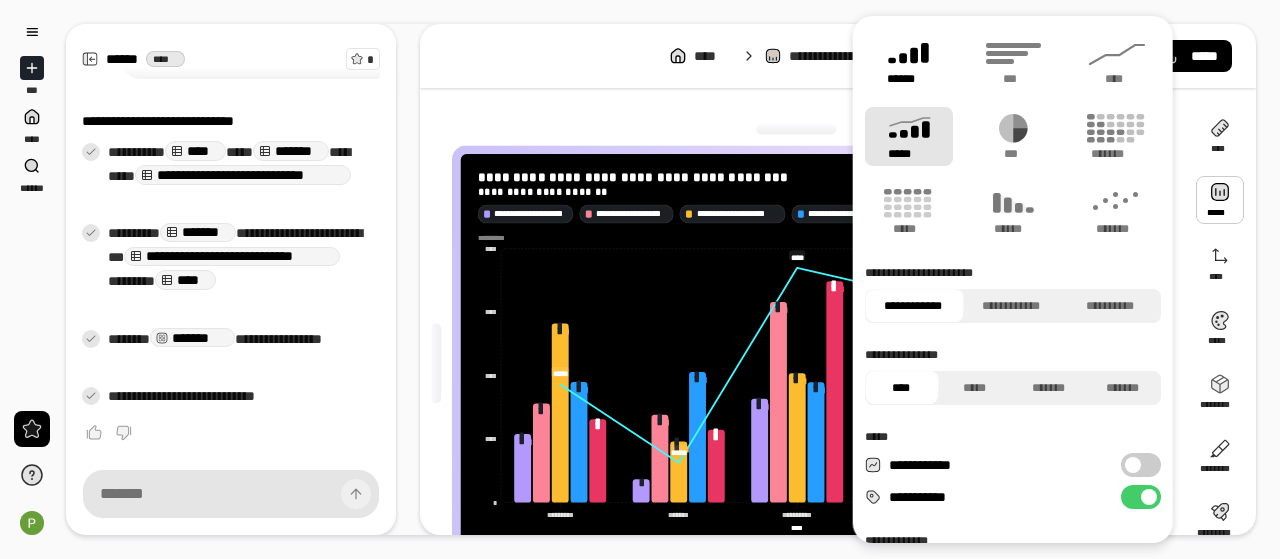 click 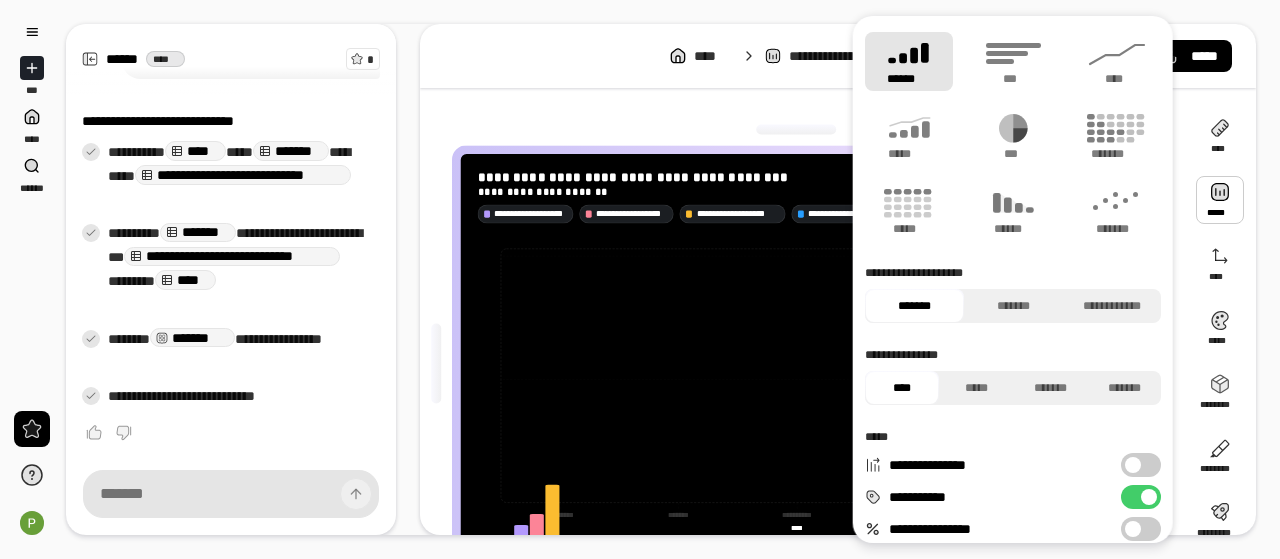 type 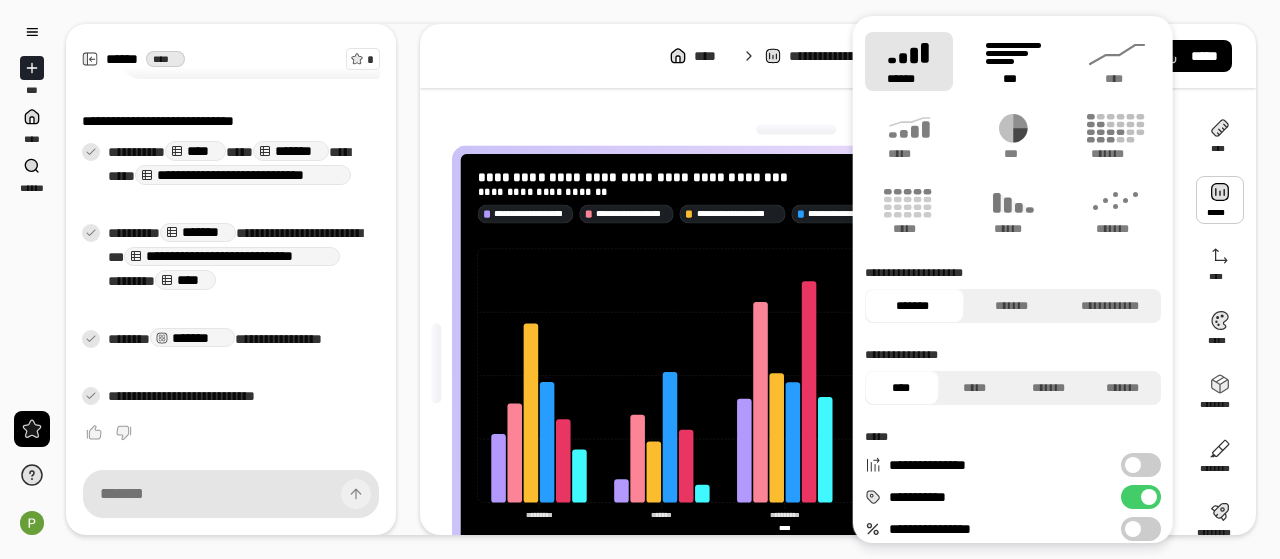 click 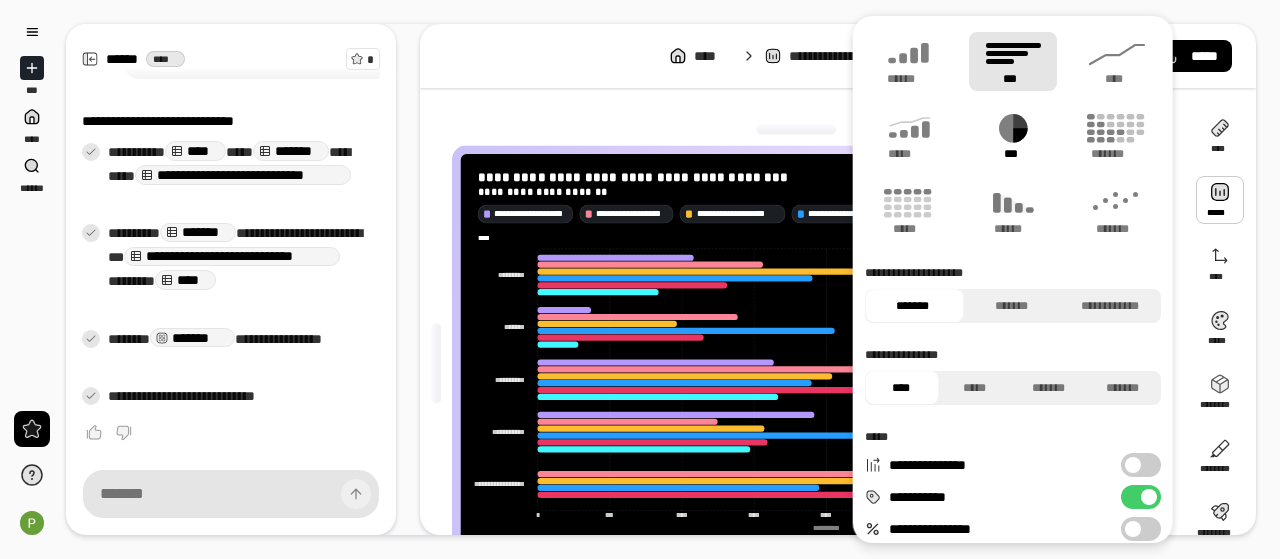 click 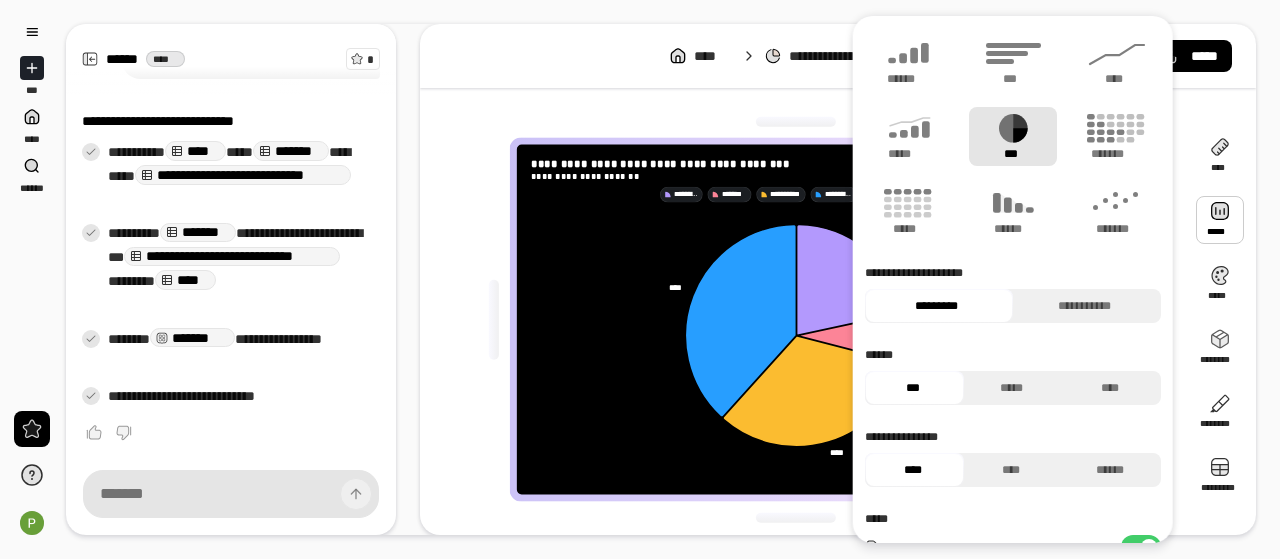click on "**********" at bounding box center [838, 56] 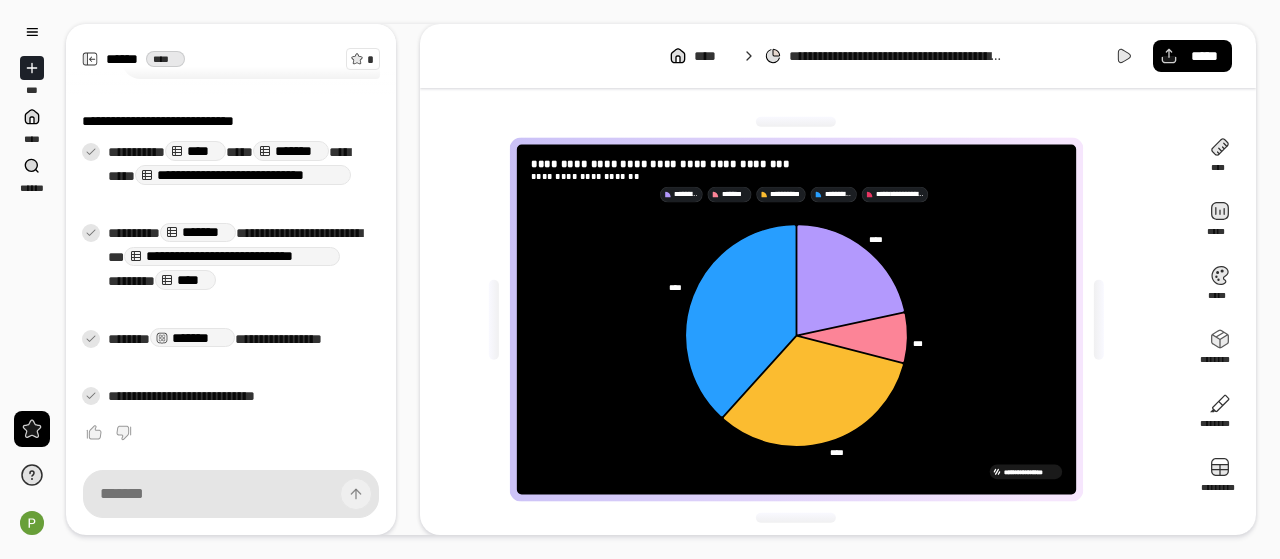 click on "**********" at bounding box center (640, 279) 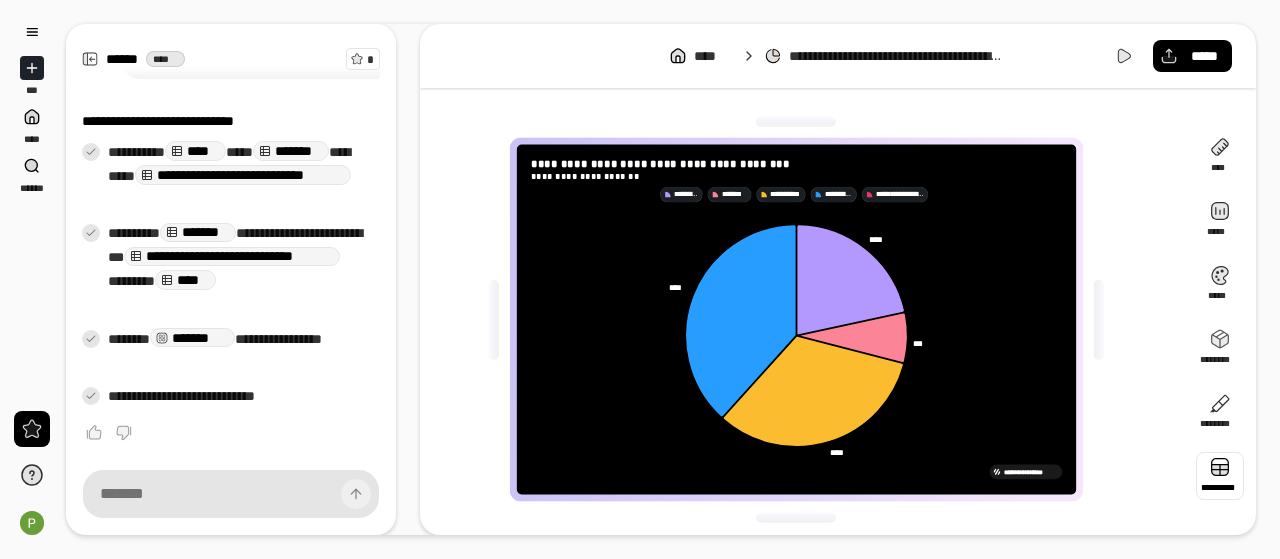 click at bounding box center (1220, 476) 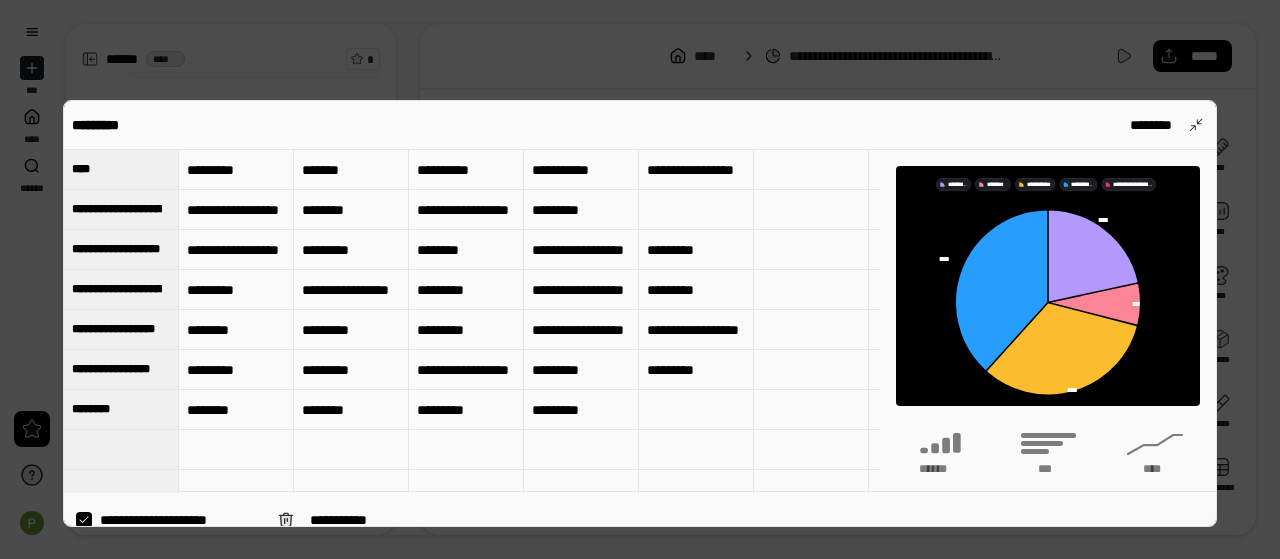 click on "*********" at bounding box center (466, 290) 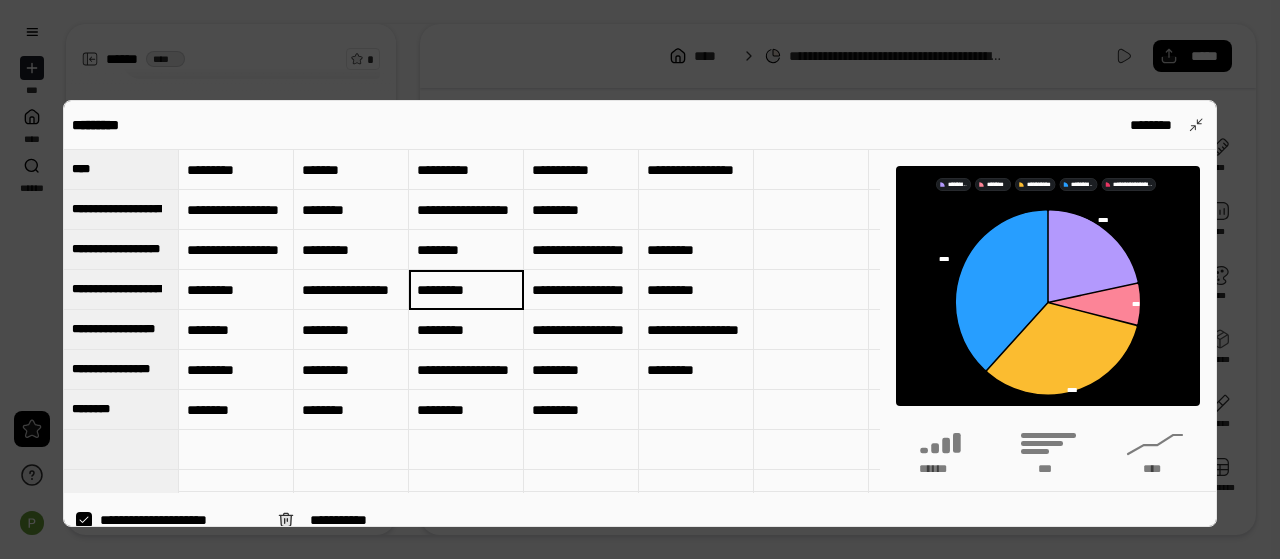 click on "*********" at bounding box center (696, 290) 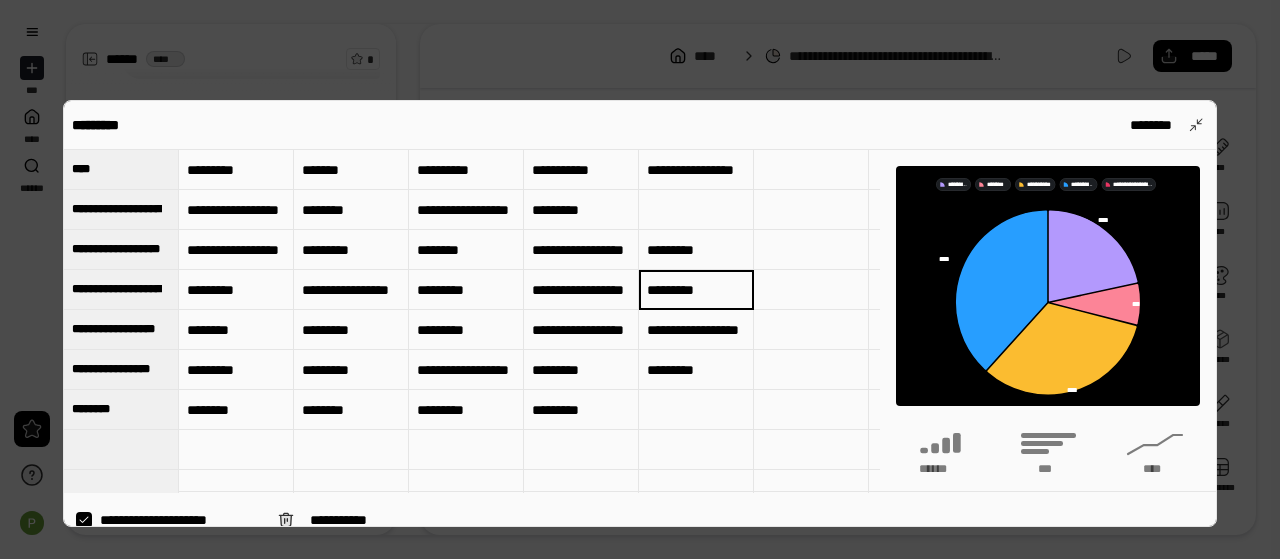 click on "**********" at bounding box center [581, 290] 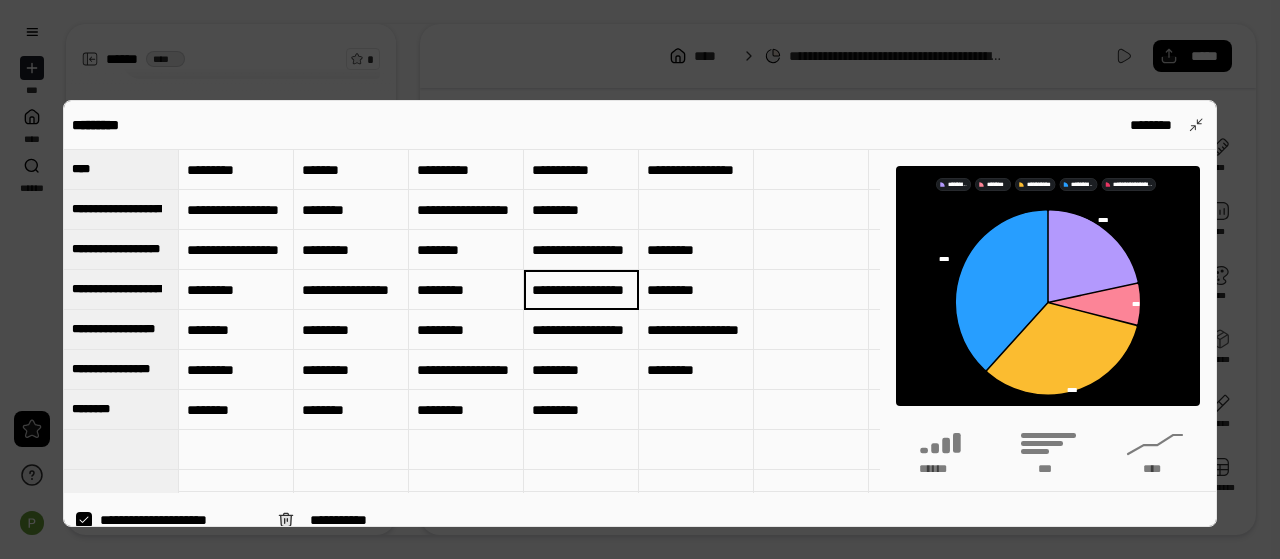click on "**********" at bounding box center [581, 290] 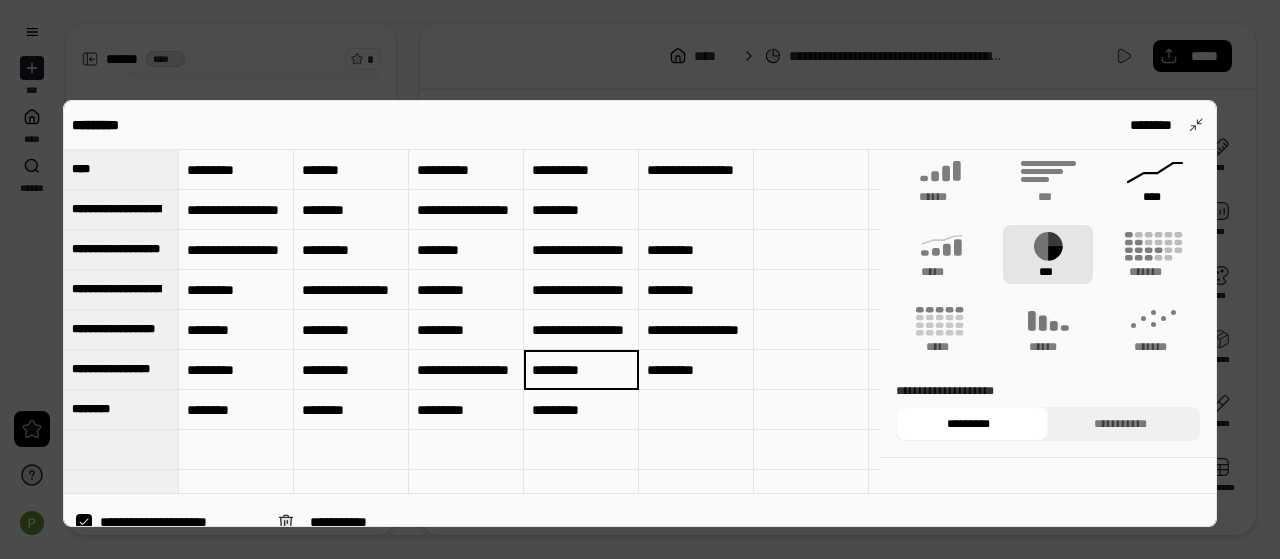scroll, scrollTop: 296, scrollLeft: 0, axis: vertical 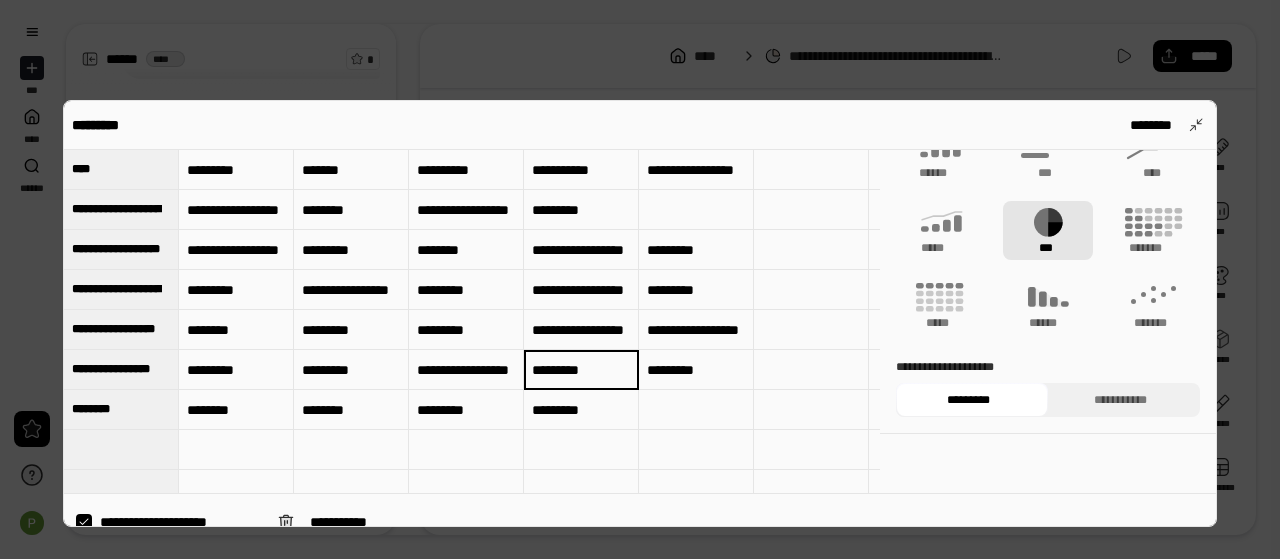 click at bounding box center [640, 279] 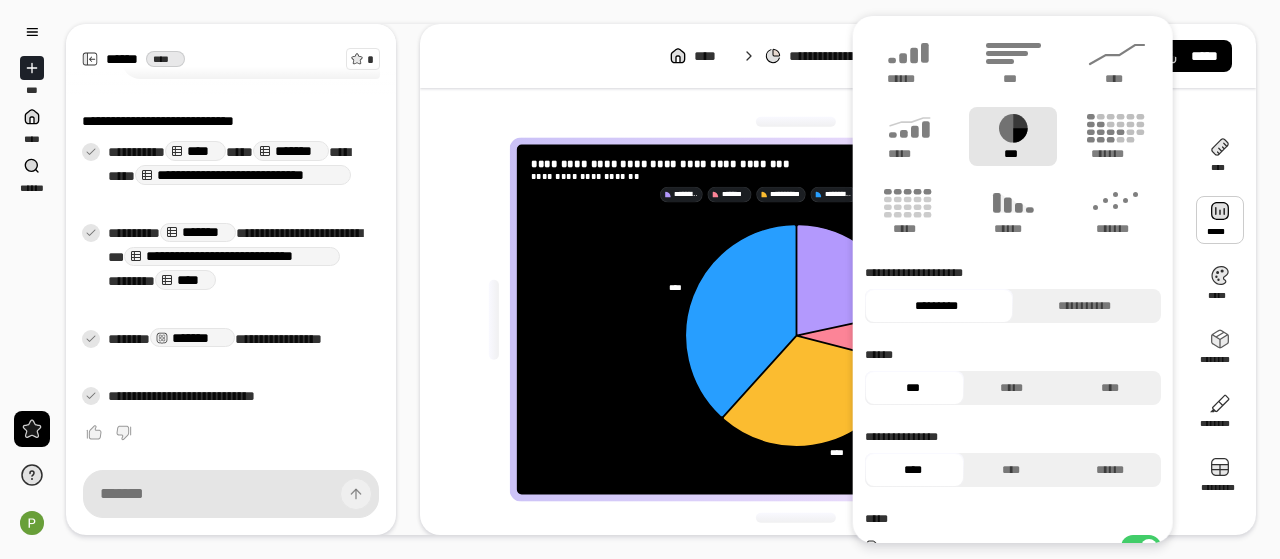click at bounding box center [1220, 220] 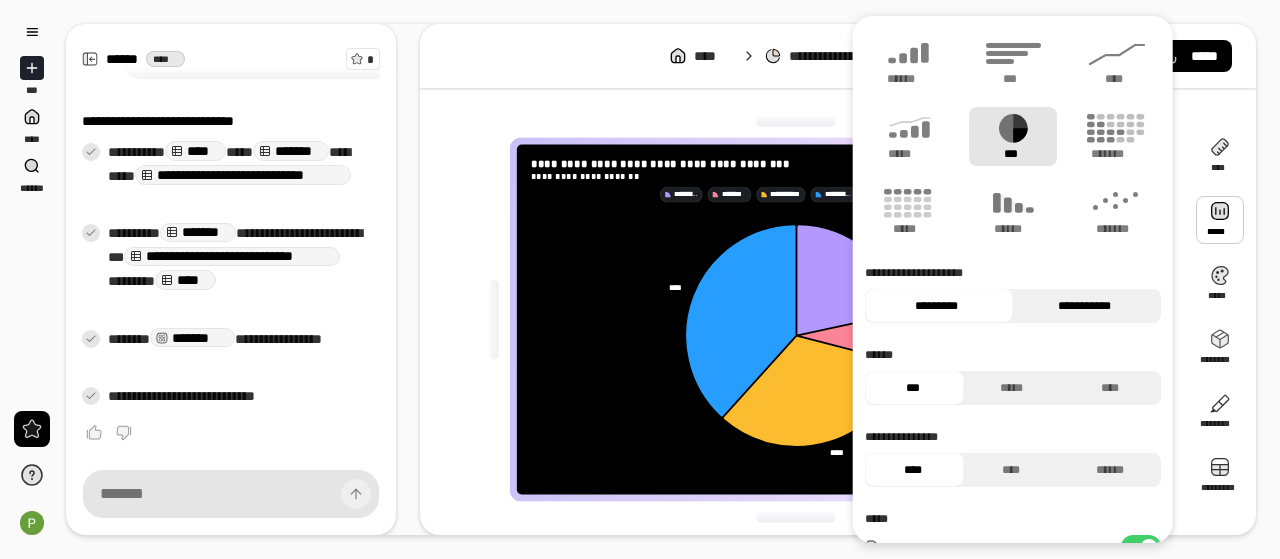 click on "**********" at bounding box center [1084, 306] 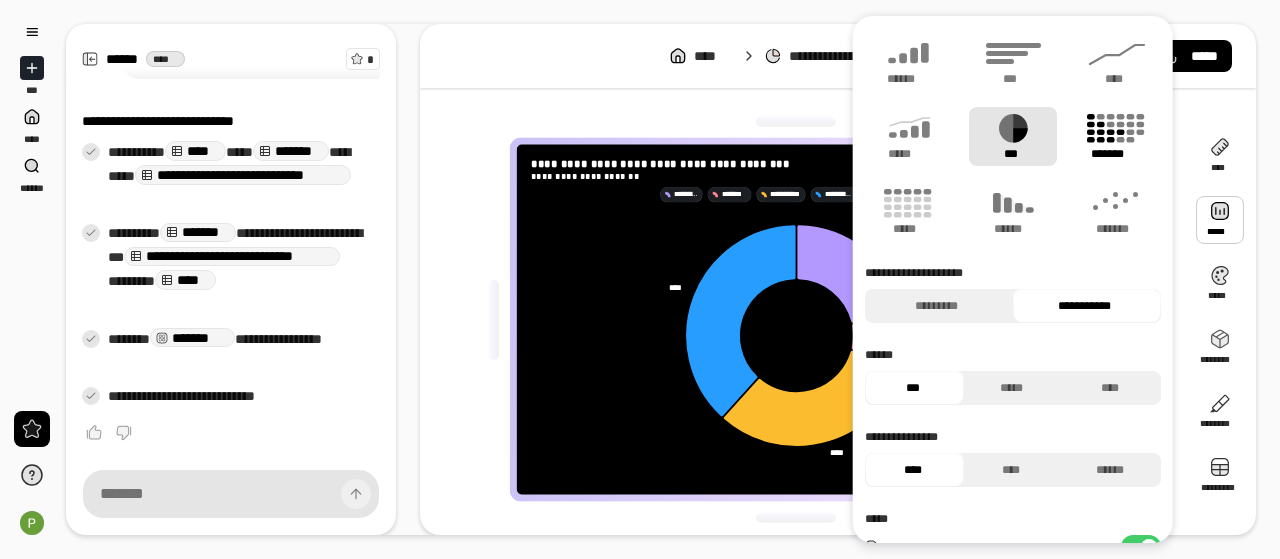 click 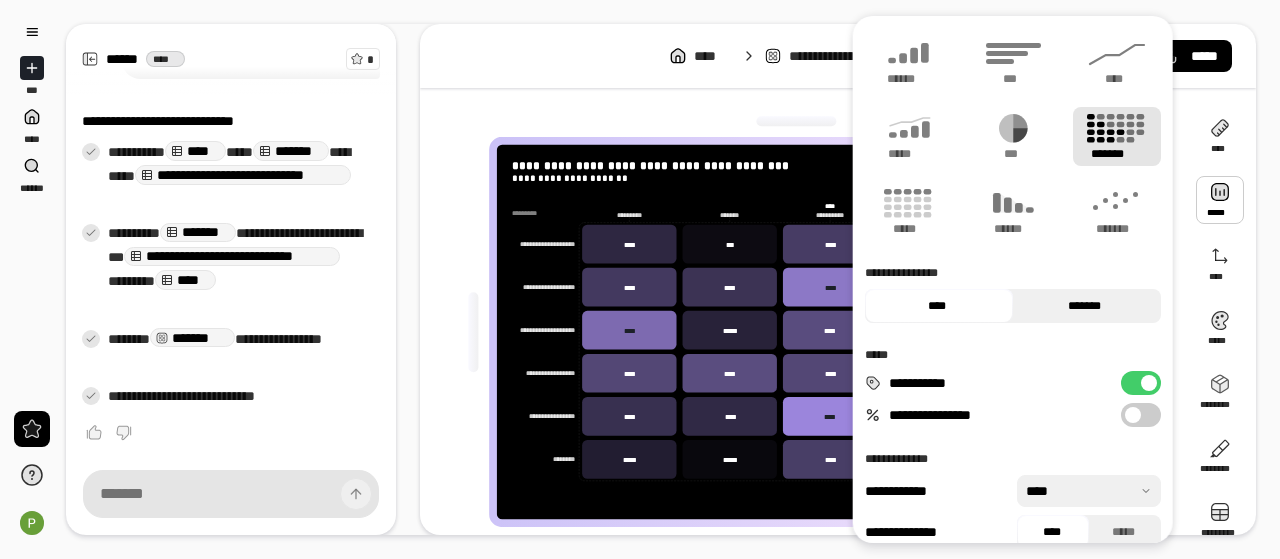 click on "*******" at bounding box center [1084, 306] 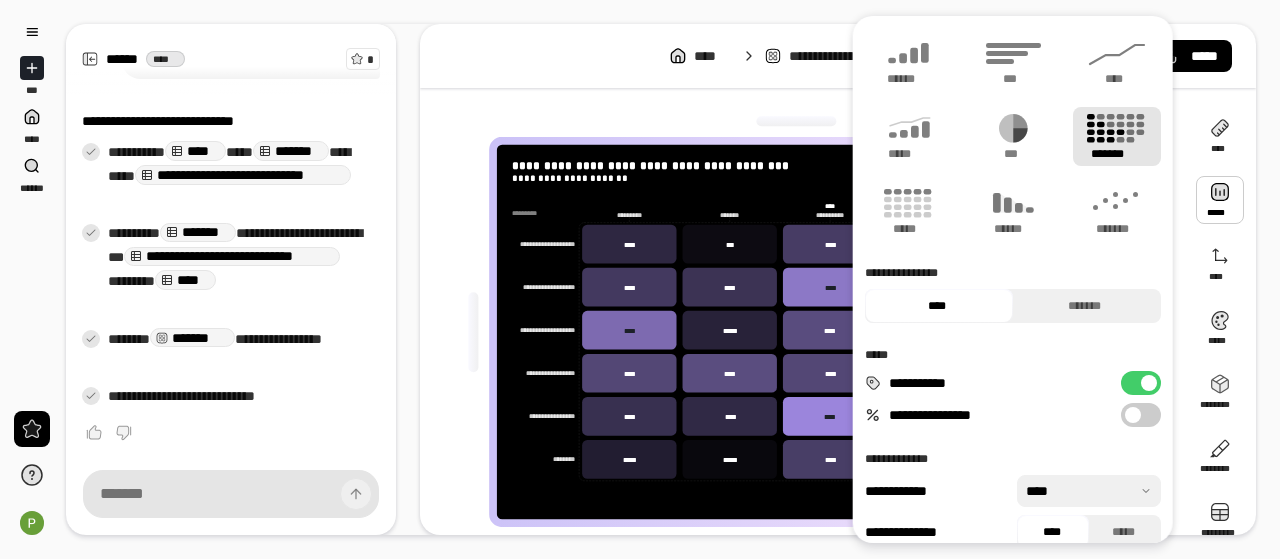 click on "****" at bounding box center (936, 306) 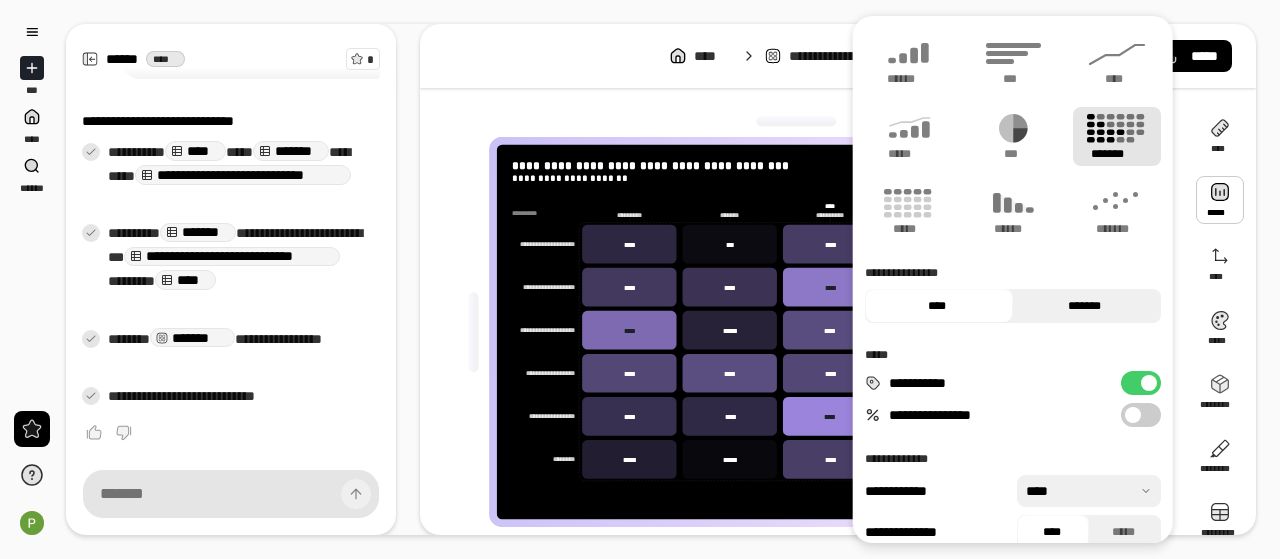 click on "*******" at bounding box center [1084, 306] 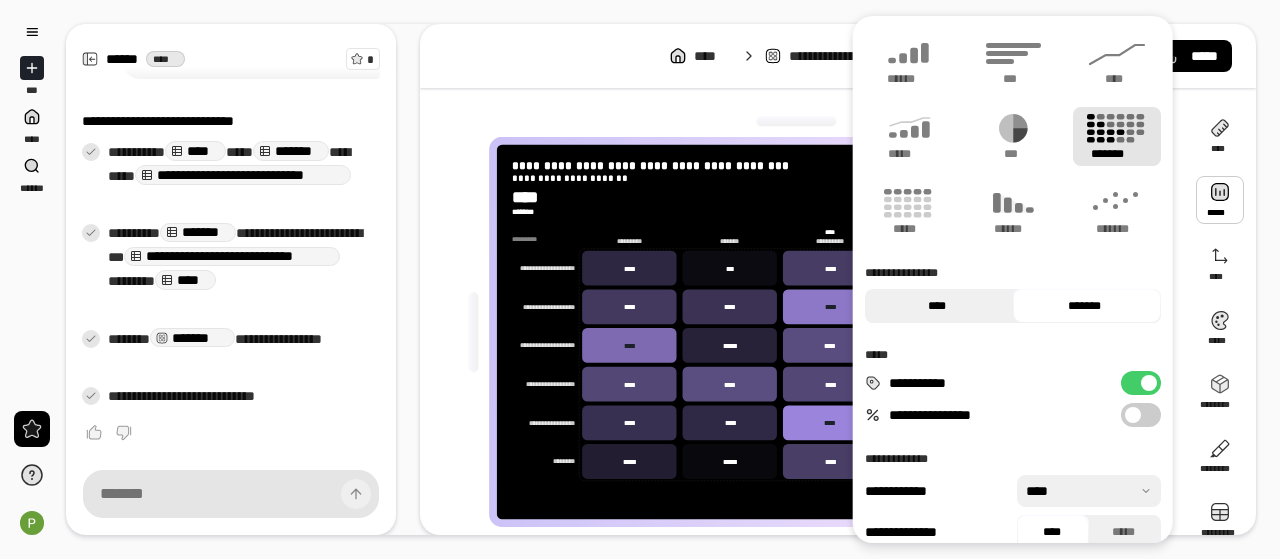 click on "****" at bounding box center [936, 306] 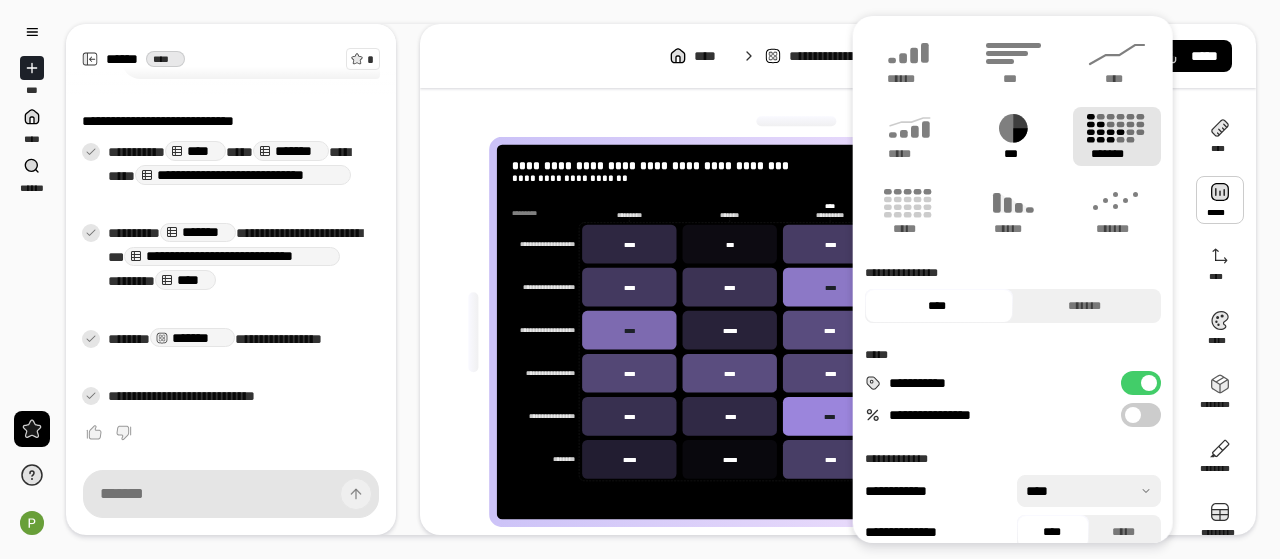 click 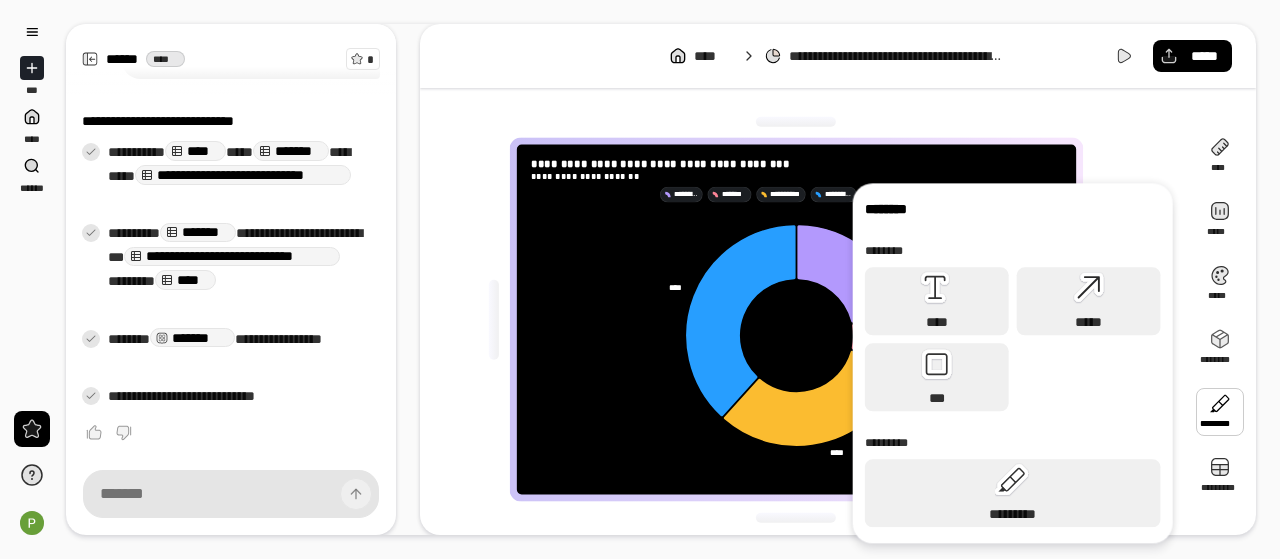 click on "**********" at bounding box center (640, 279) 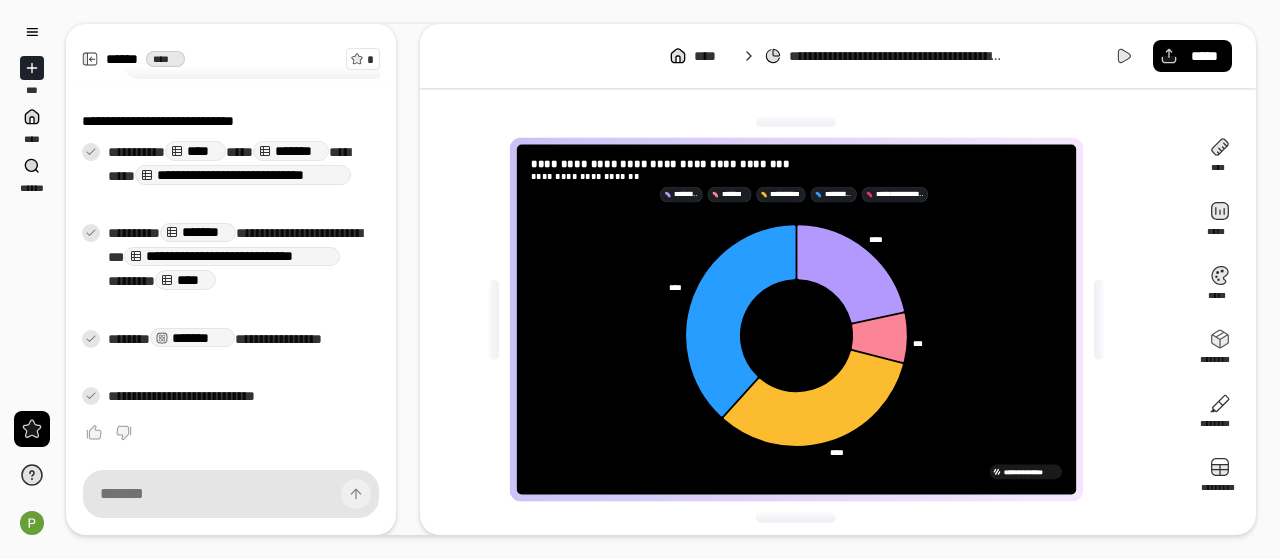 drag, startPoint x: 920, startPoint y: 357, endPoint x: 1073, endPoint y: 453, distance: 180.62392 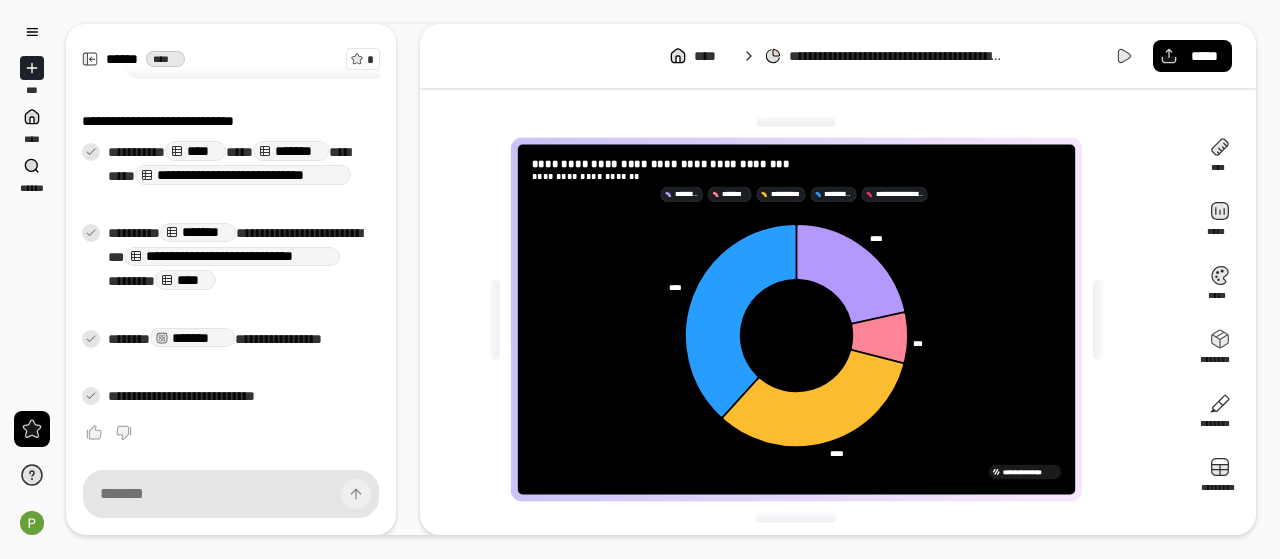 click at bounding box center [796, 122] 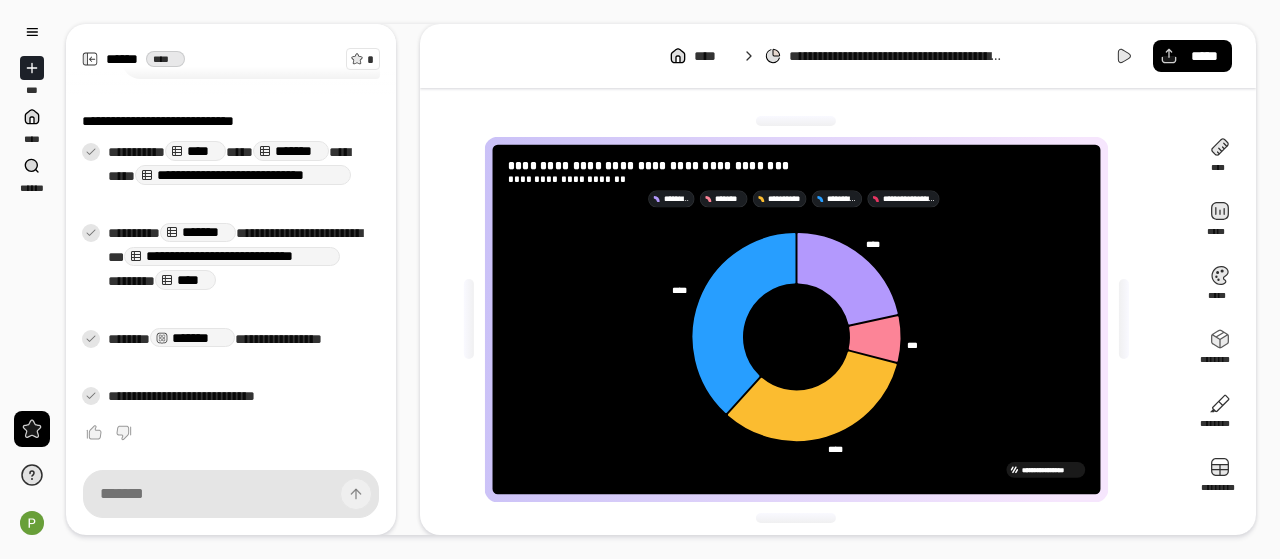 click at bounding box center [796, 121] 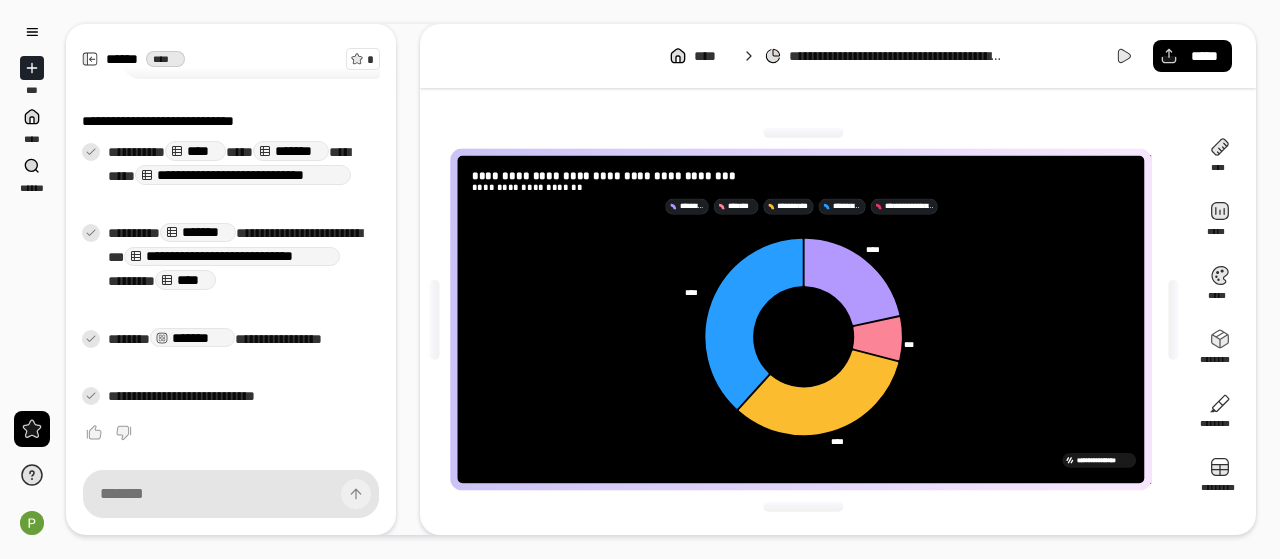 click on "**********" at bounding box center (661, 279) 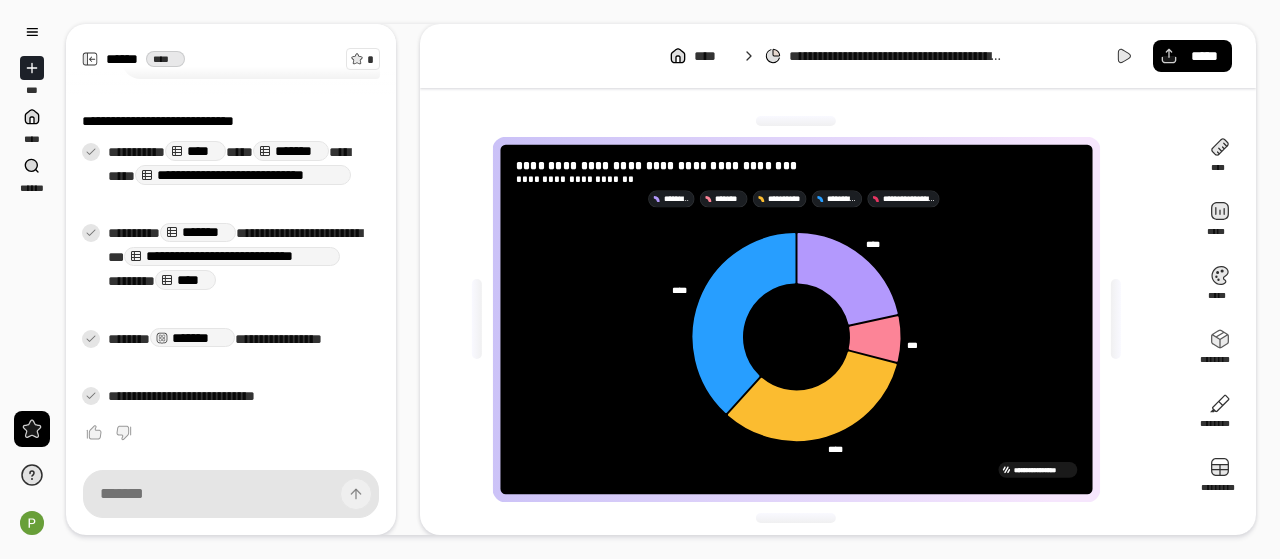click on "**********" at bounding box center [795, 319] 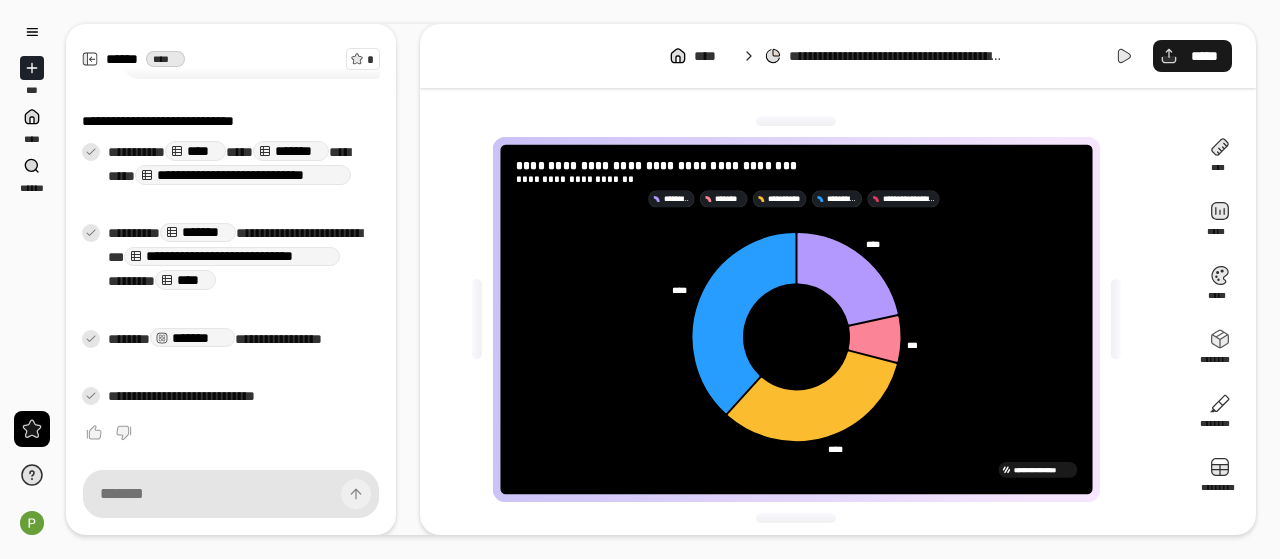 click on "*****" at bounding box center (1204, 56) 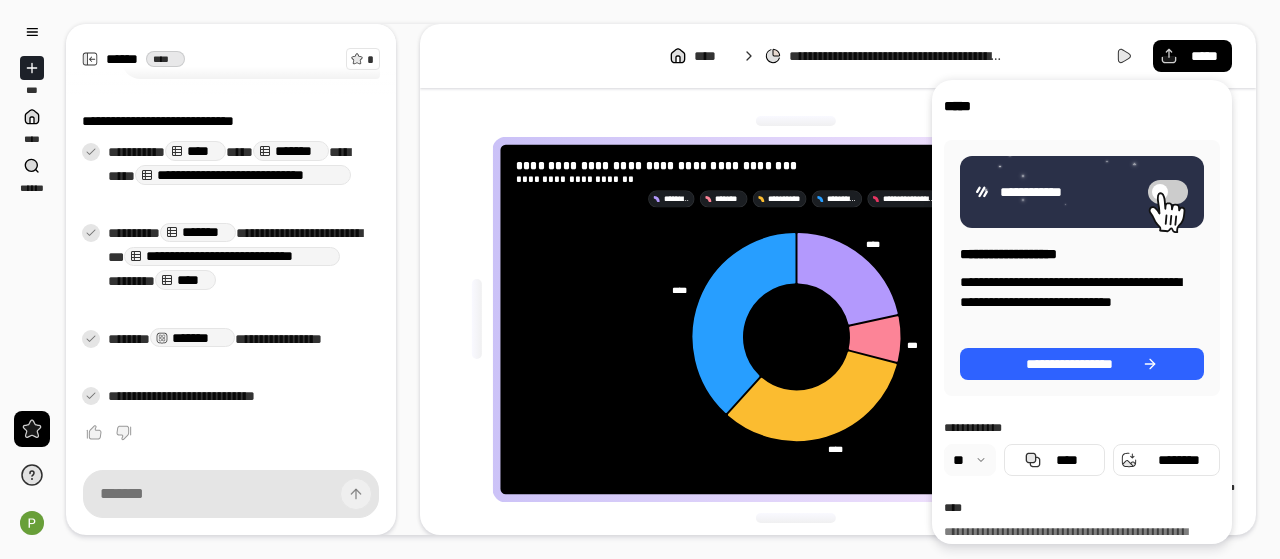 click at bounding box center (970, 460) 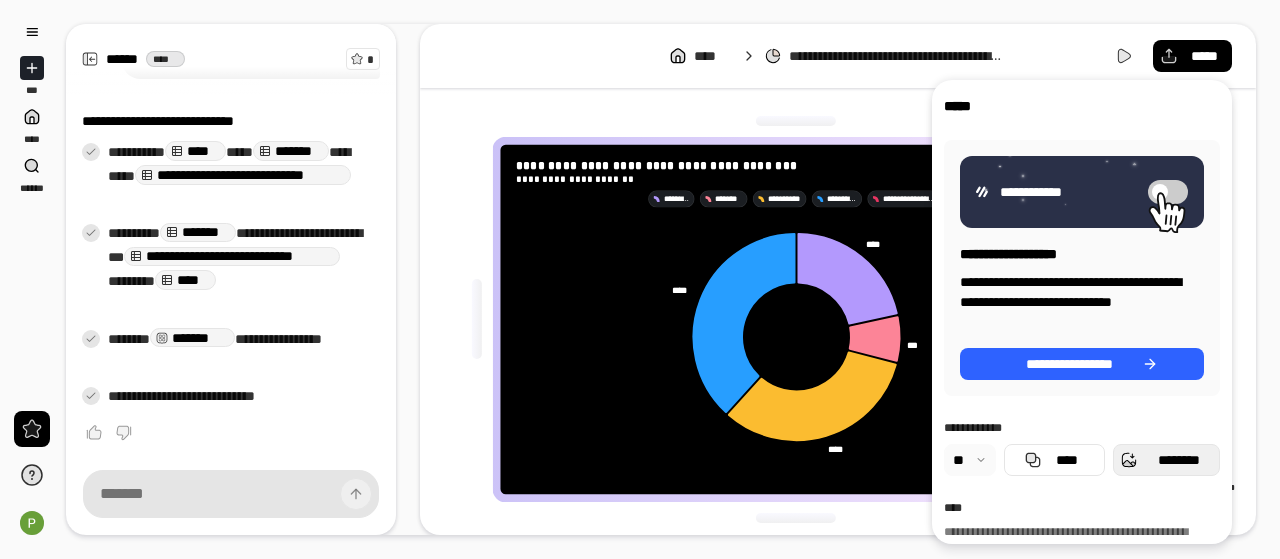 click on "********" at bounding box center [1178, 460] 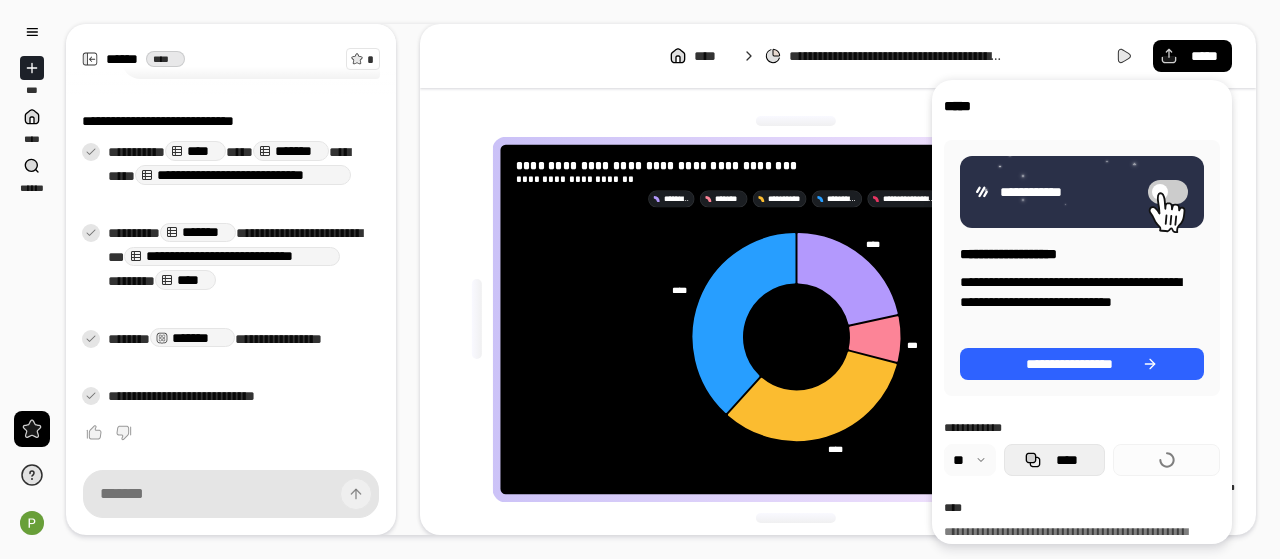 click on "****" at bounding box center (1066, 460) 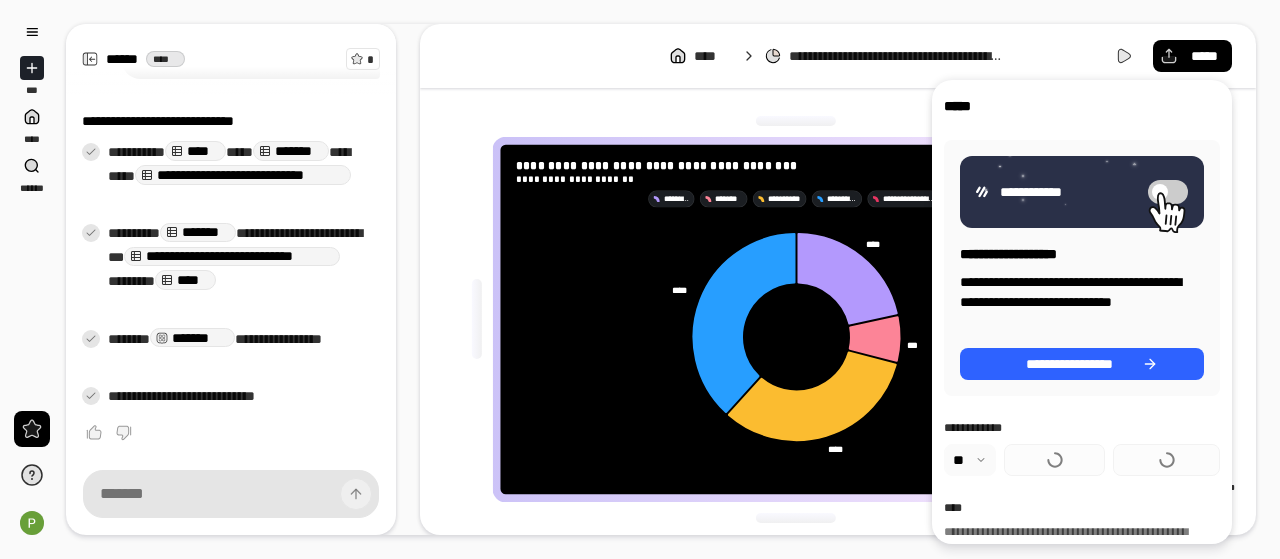 scroll, scrollTop: 224, scrollLeft: 0, axis: vertical 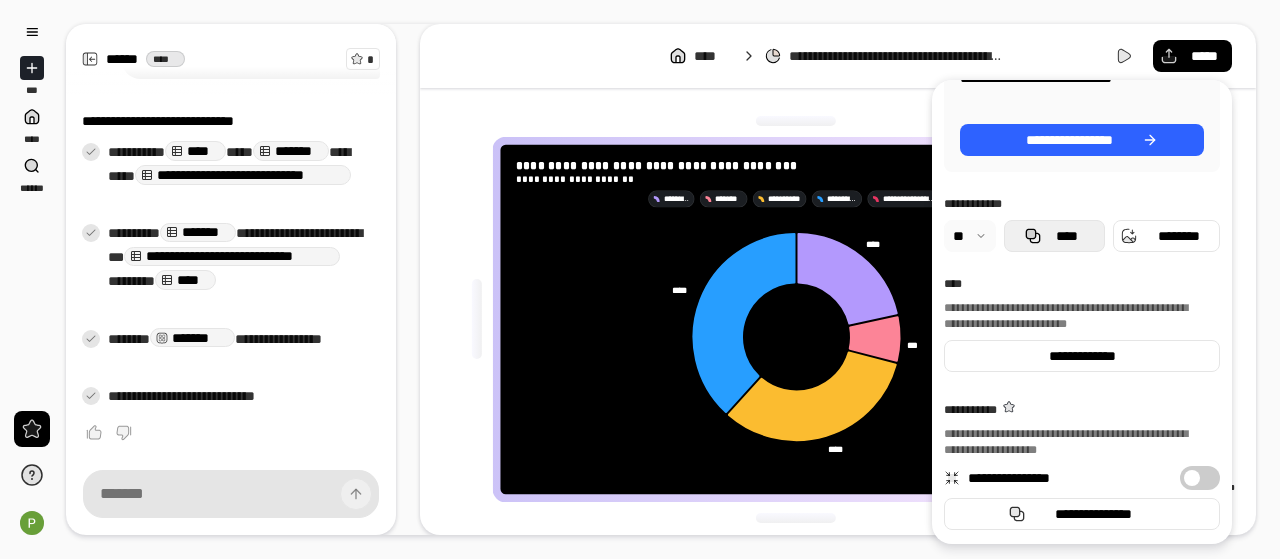 click on "****" at bounding box center [1054, 236] 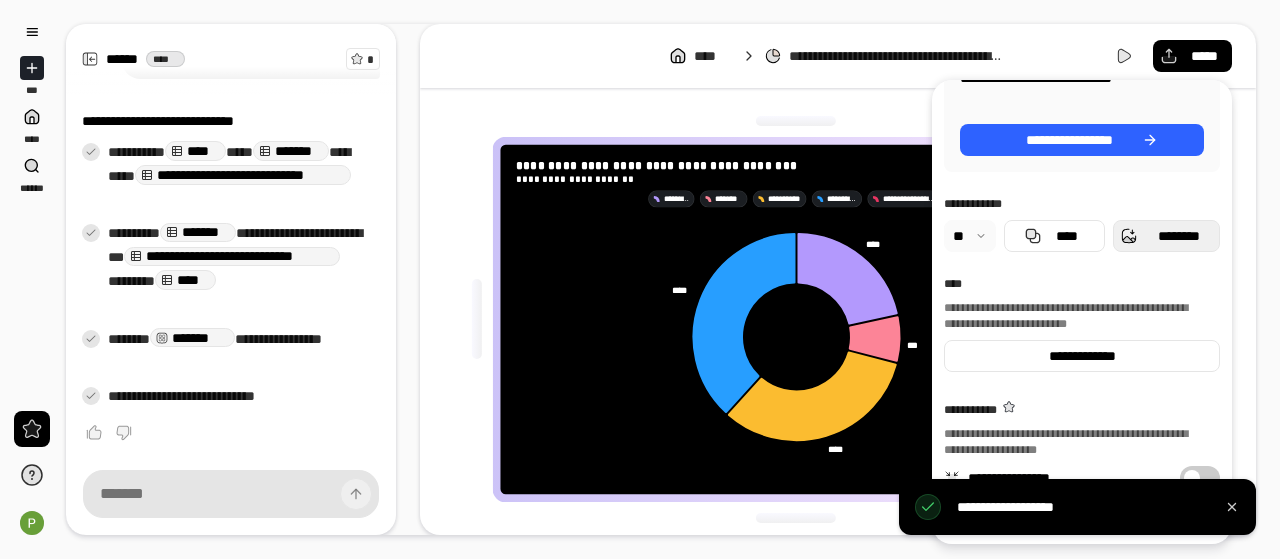 click on "********" at bounding box center [1178, 236] 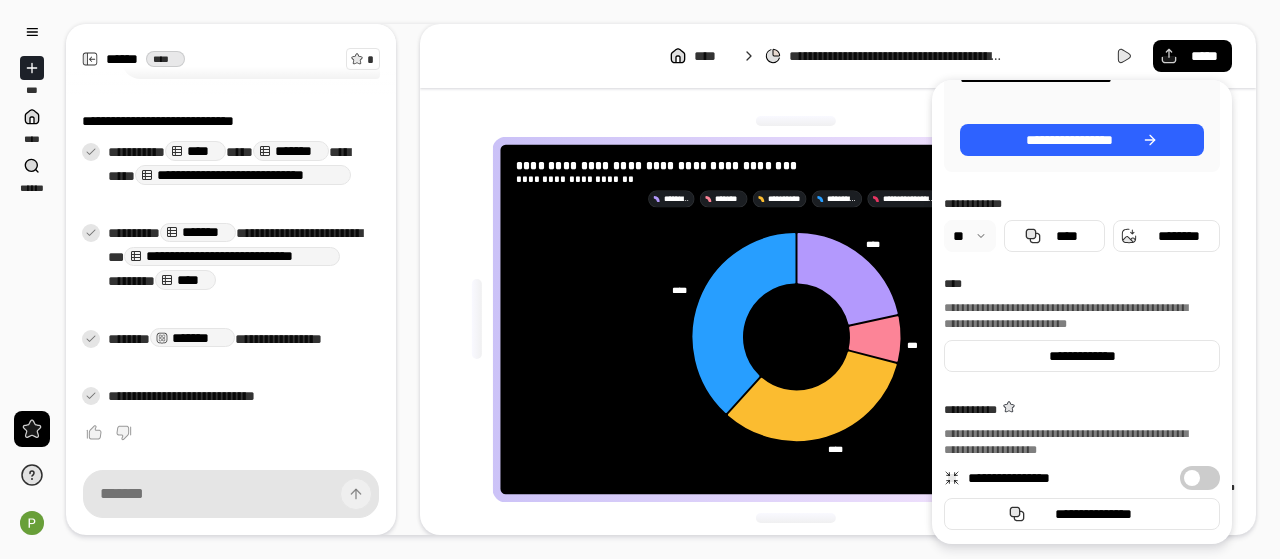 click at bounding box center (796, 518) 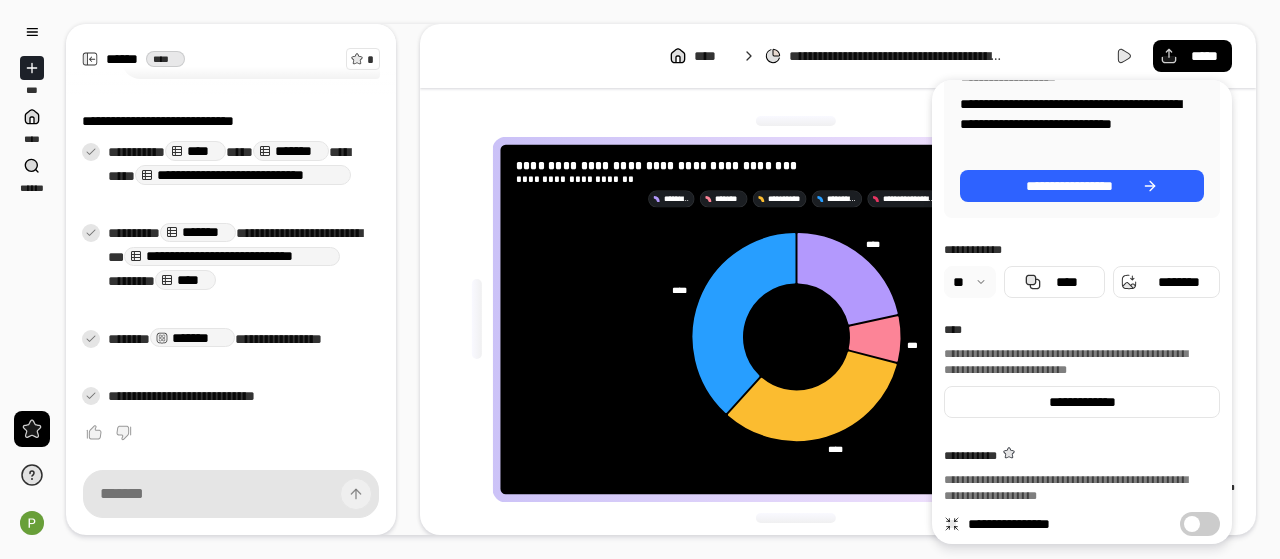 scroll, scrollTop: 224, scrollLeft: 0, axis: vertical 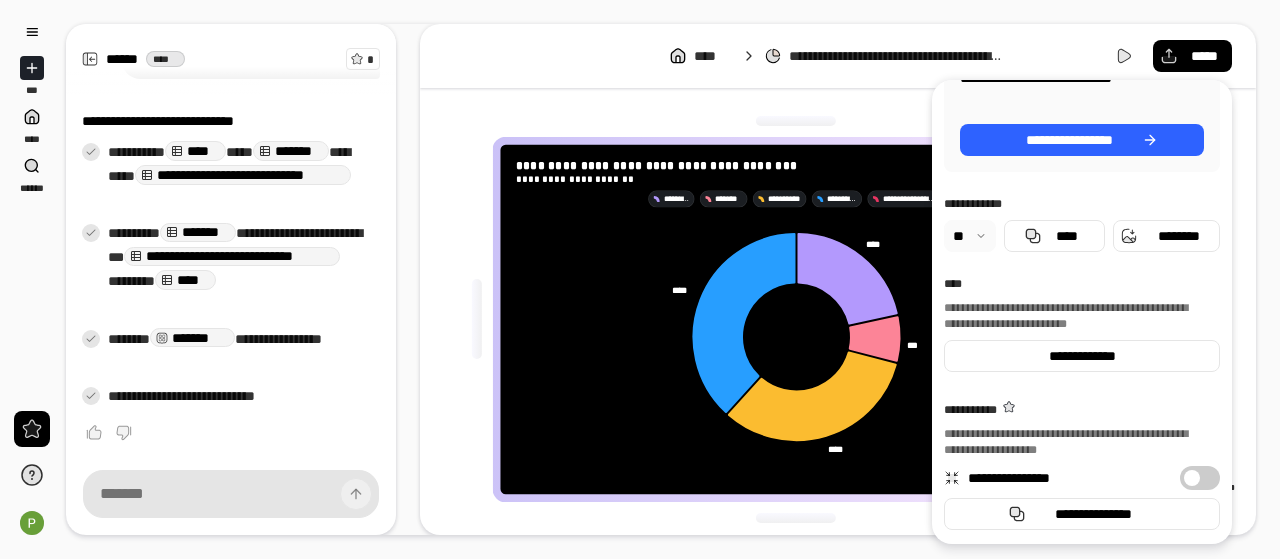 click at bounding box center [796, 518] 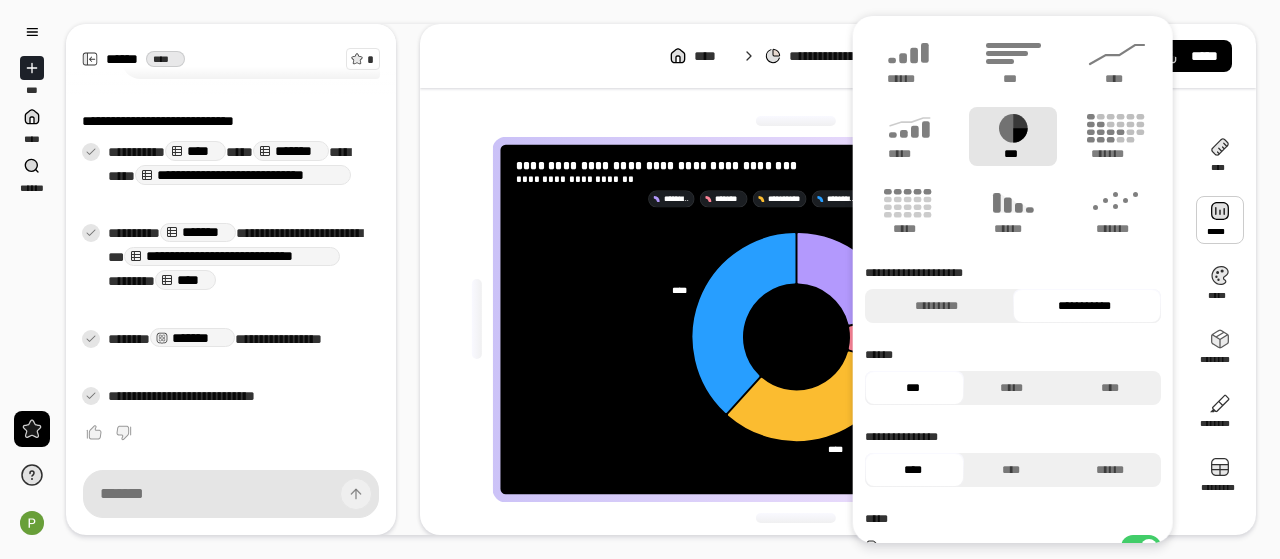 click at bounding box center (1220, 220) 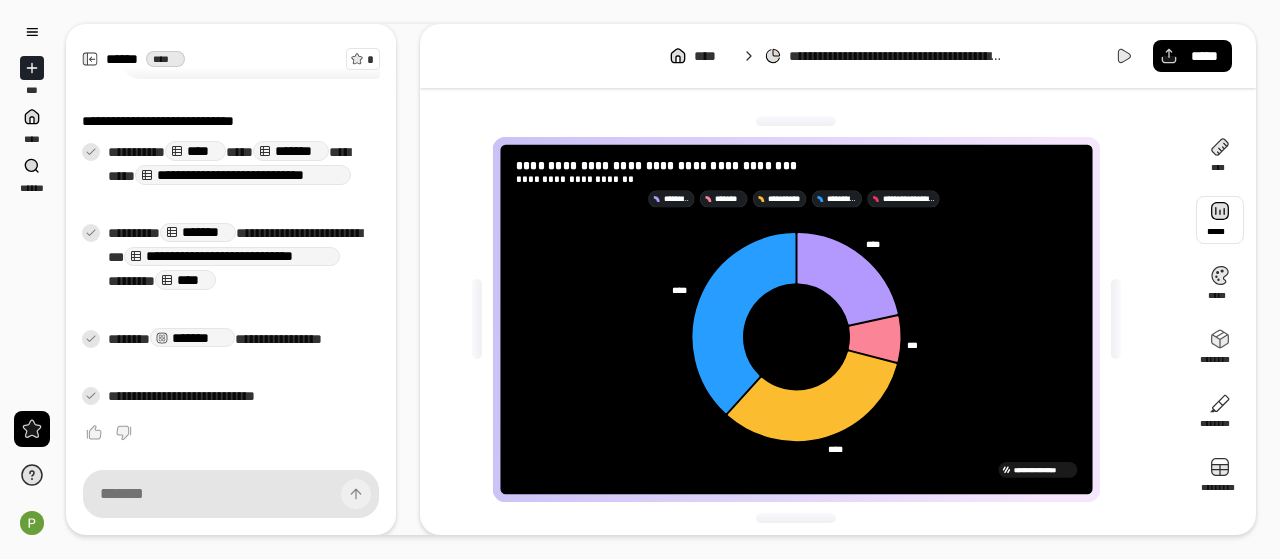 click at bounding box center [1220, 220] 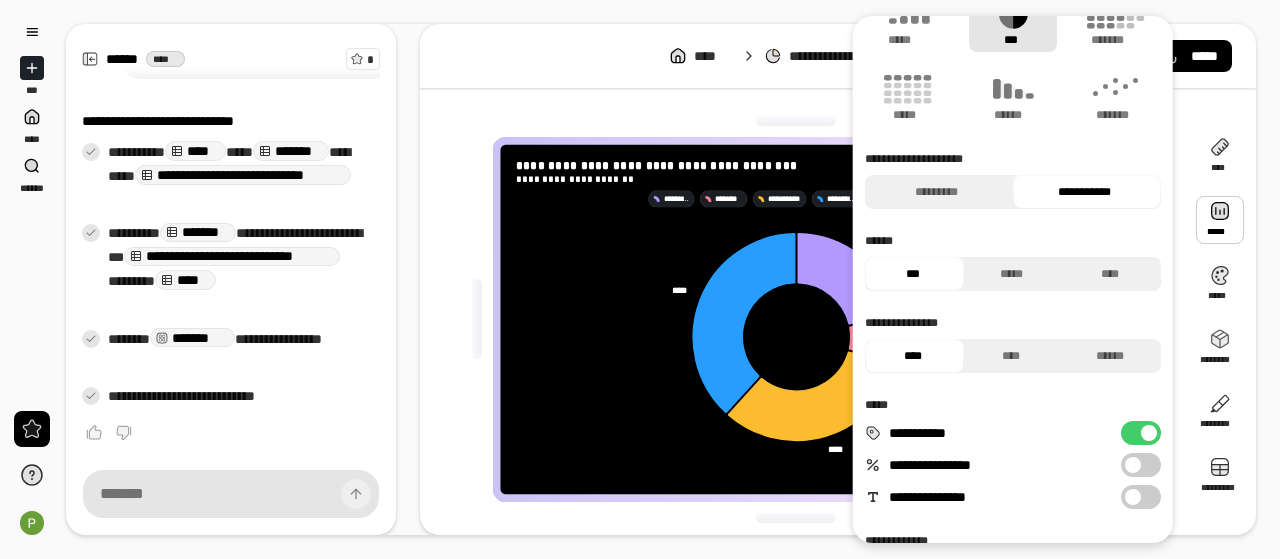 scroll, scrollTop: 218, scrollLeft: 0, axis: vertical 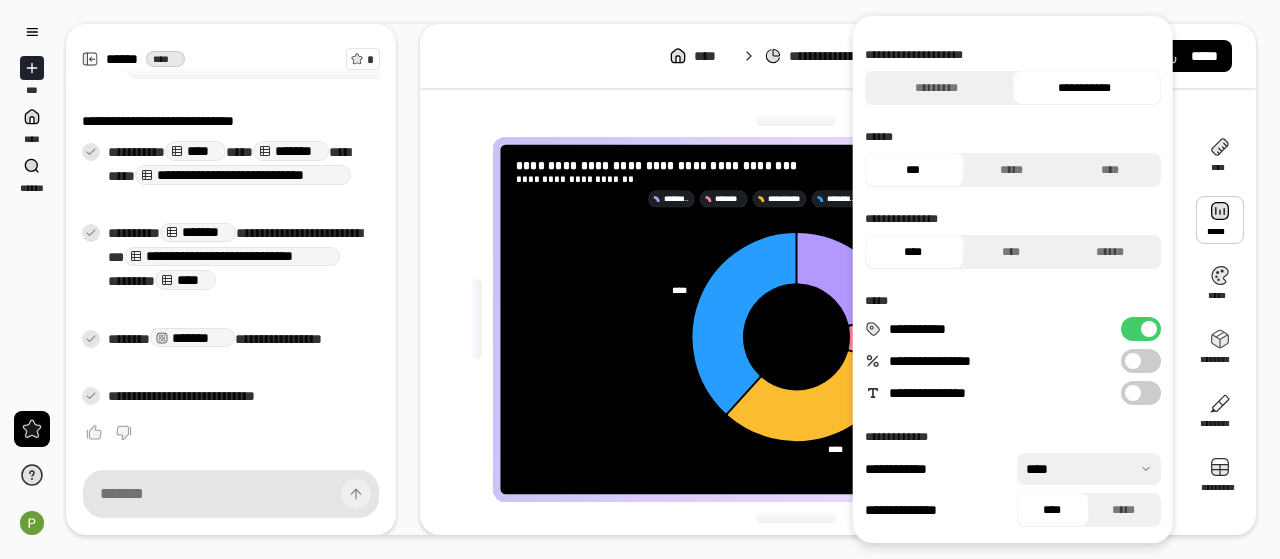 click on "**********" at bounding box center [1141, 361] 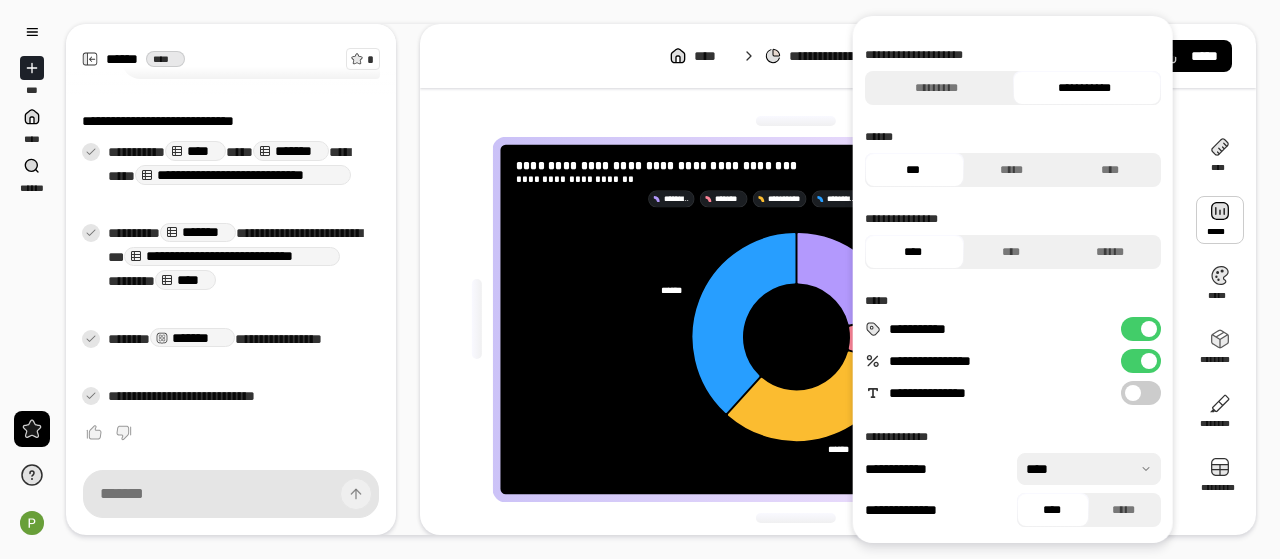 click at bounding box center (1149, 361) 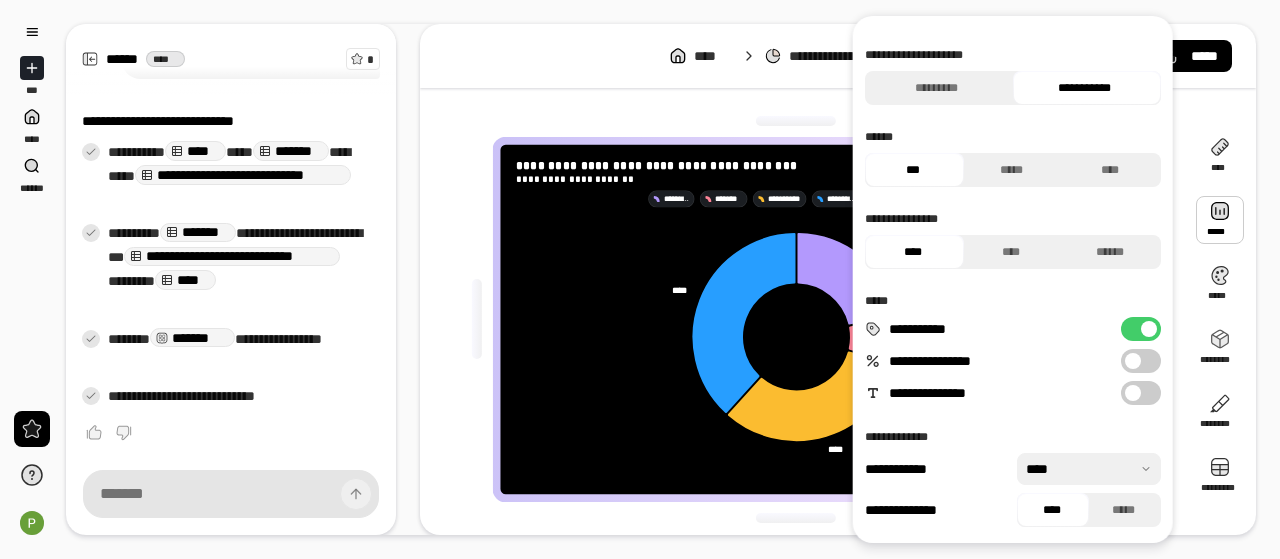 click on "**********" at bounding box center [1141, 361] 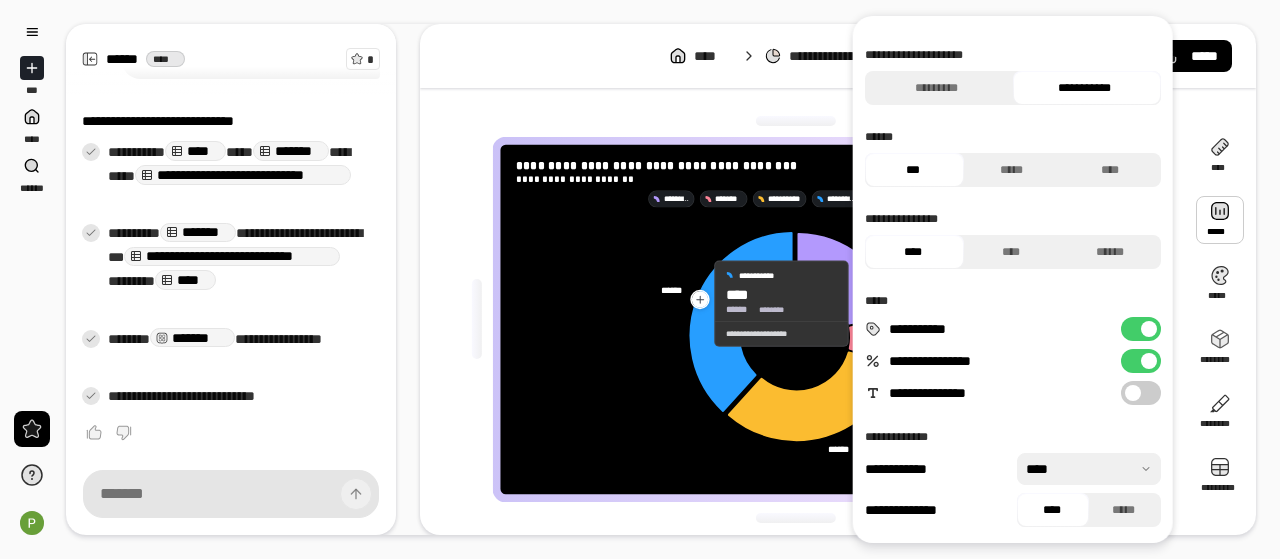 click 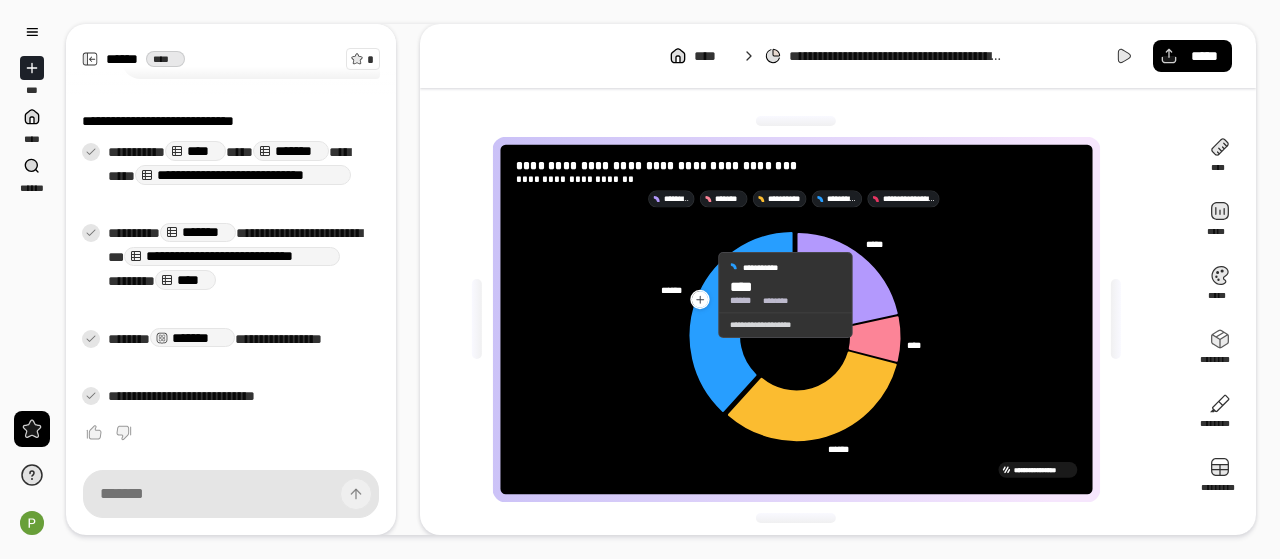 click 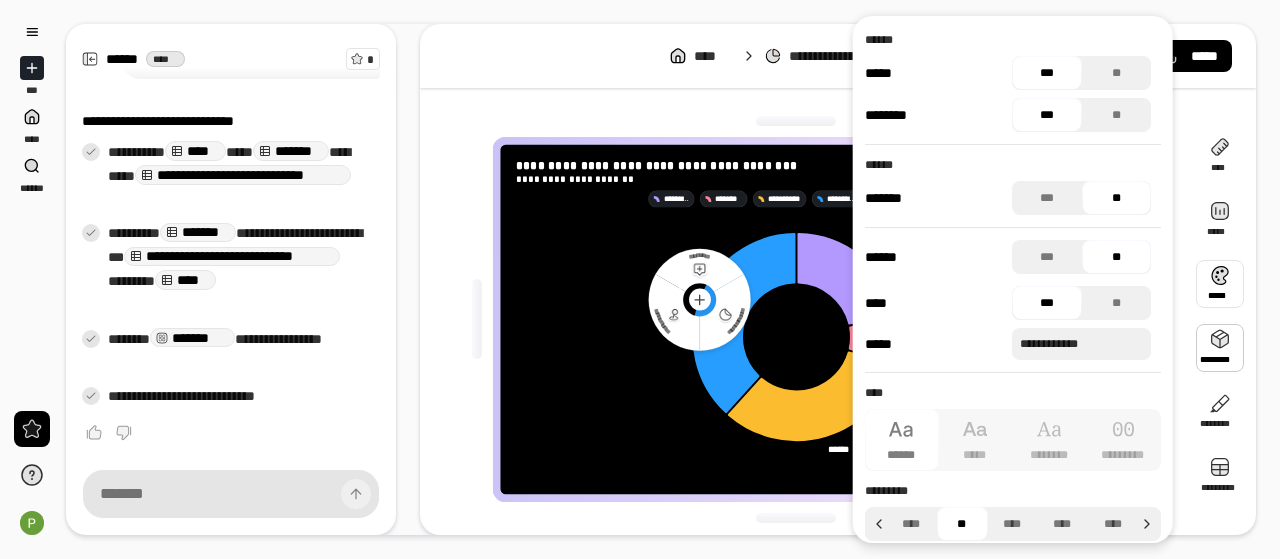 click at bounding box center [1220, 284] 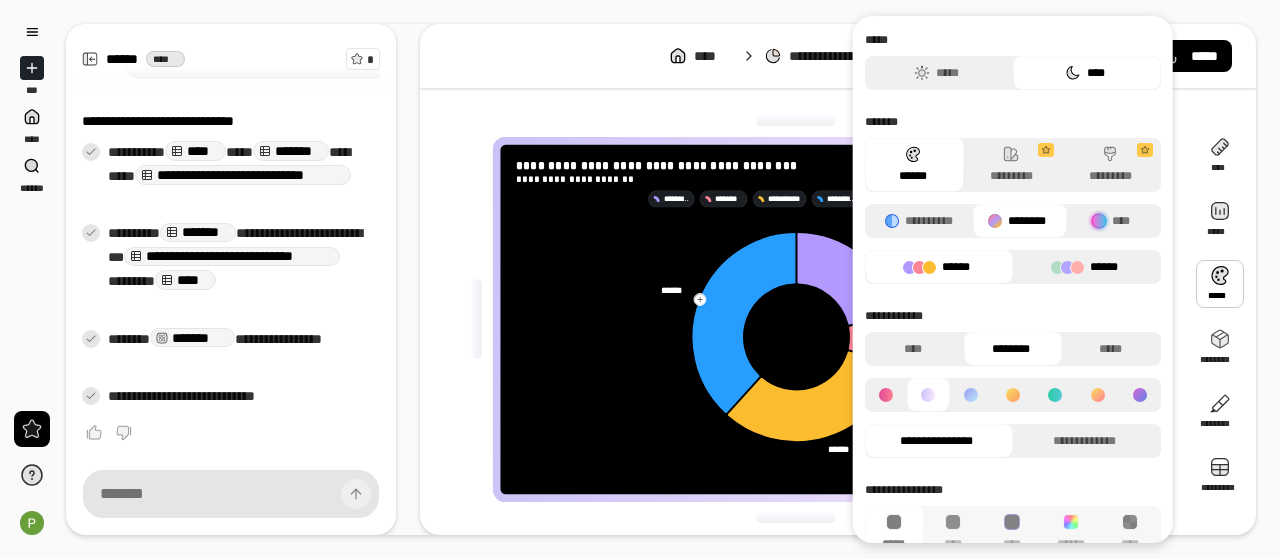 click on "******" at bounding box center [1084, 267] 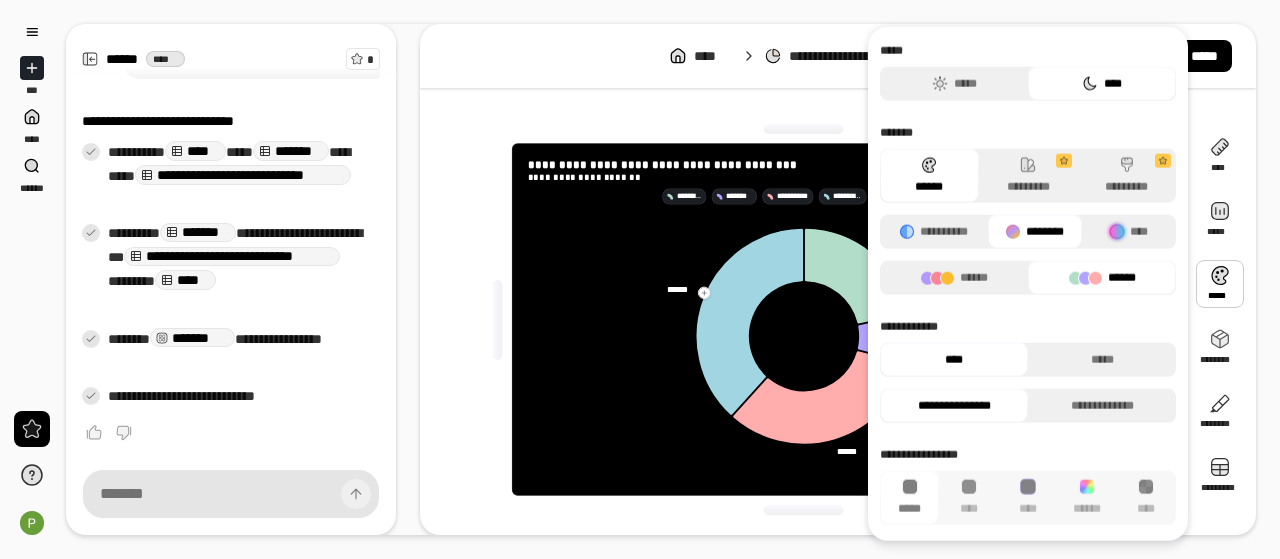 click on "**********" at bounding box center [640, 279] 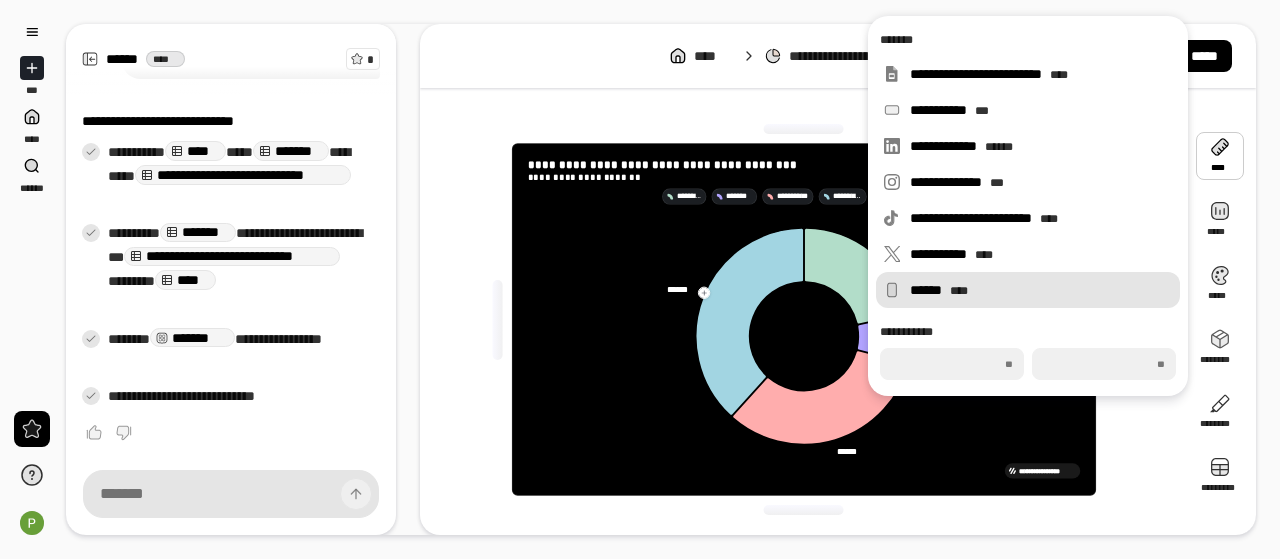 click on "****** ****" at bounding box center [1041, 290] 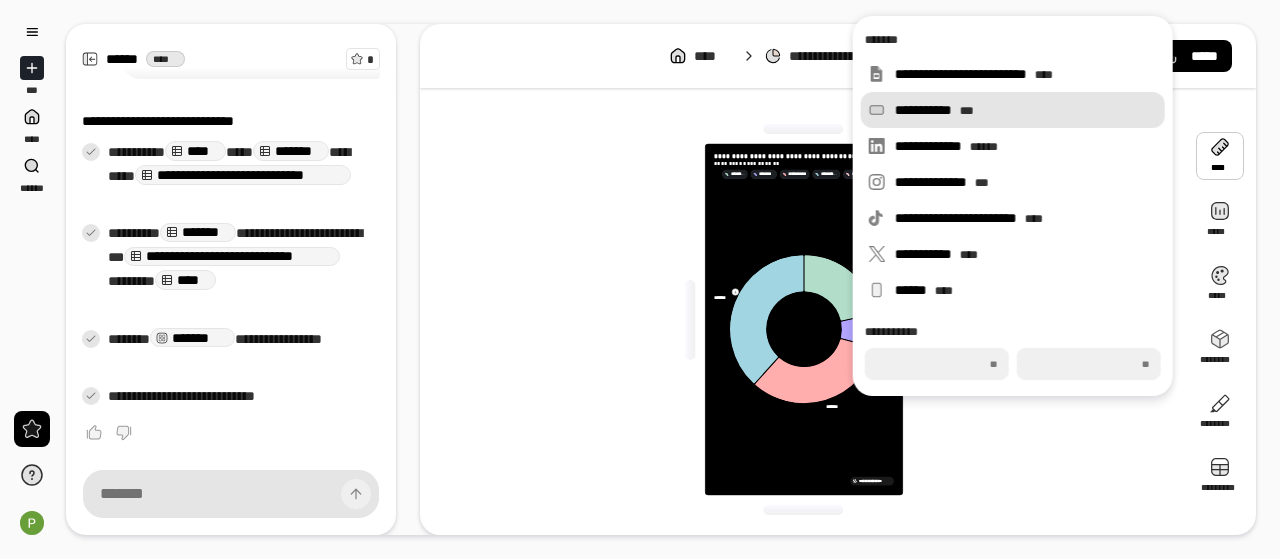 click on "**********" at bounding box center [1026, 110] 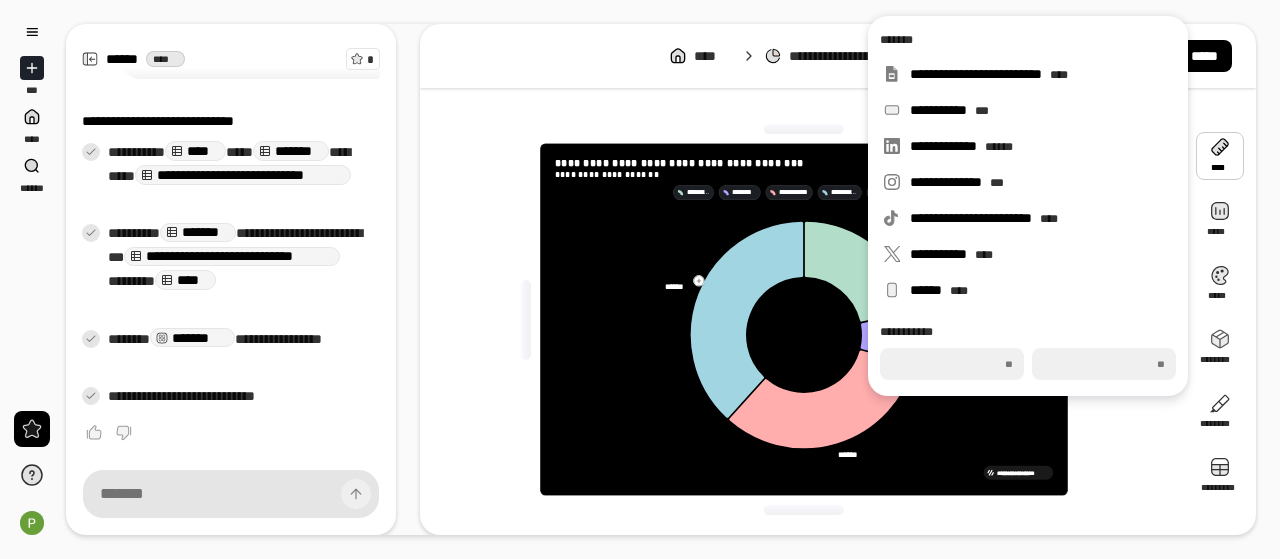 click on "**********" at bounding box center [640, 279] 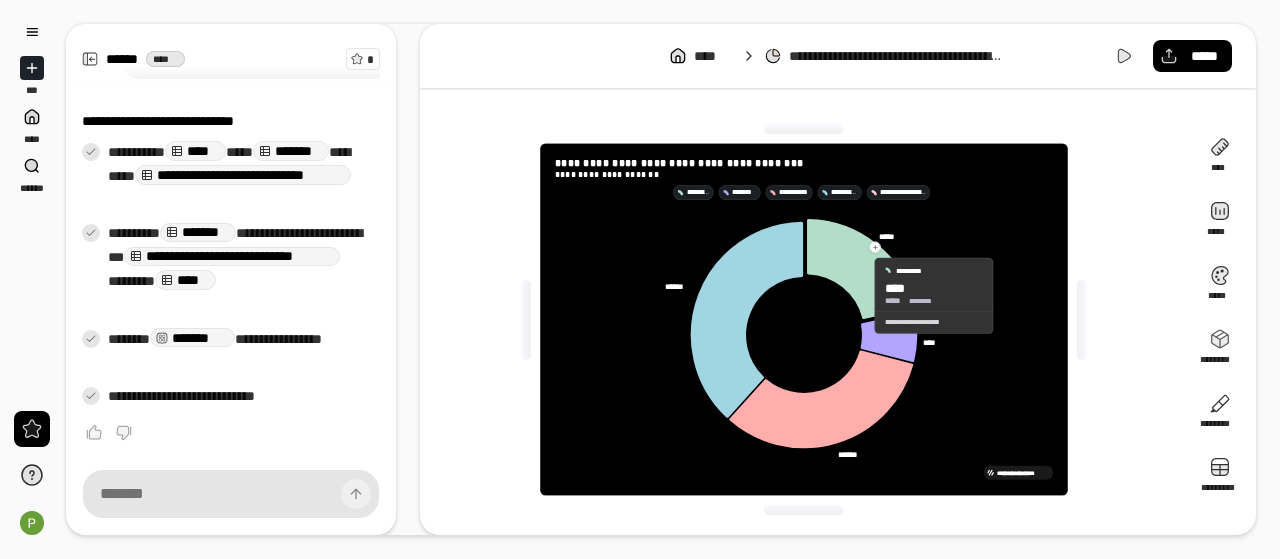 drag, startPoint x: 861, startPoint y: 295, endPoint x: 619, endPoint y: 406, distance: 266.24237 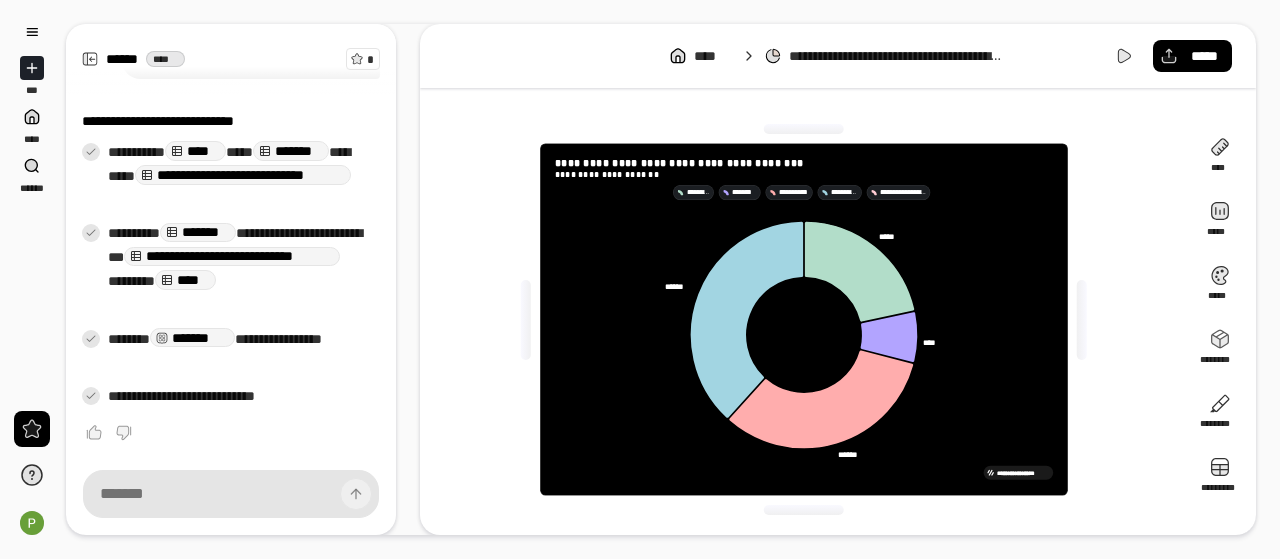 drag, startPoint x: 656, startPoint y: 388, endPoint x: 1138, endPoint y: 246, distance: 502.48184 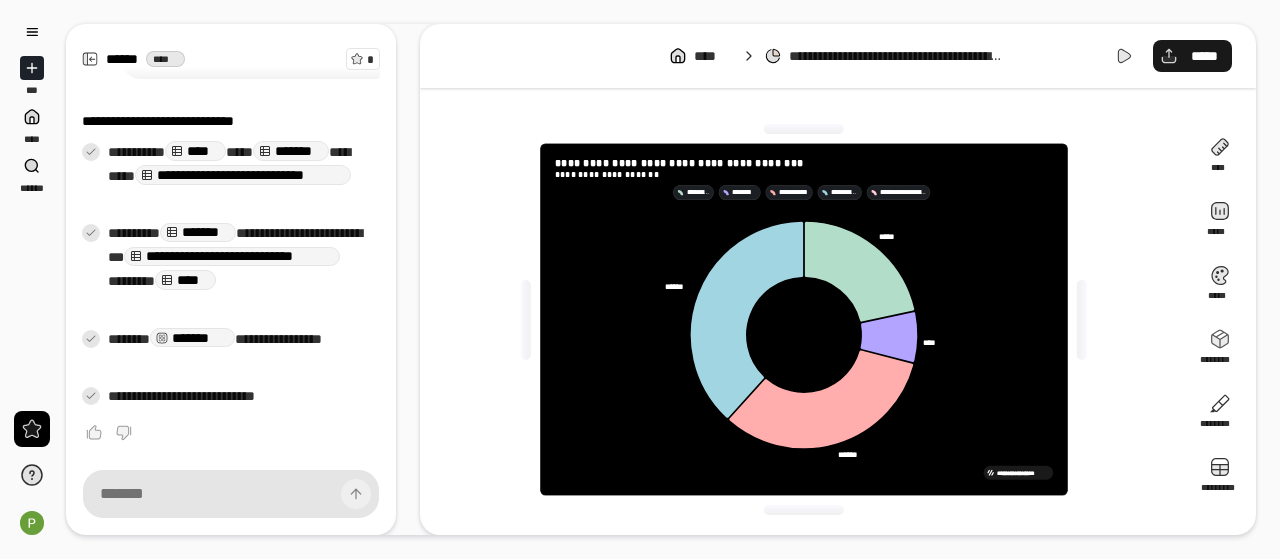 click on "*****" at bounding box center [1192, 56] 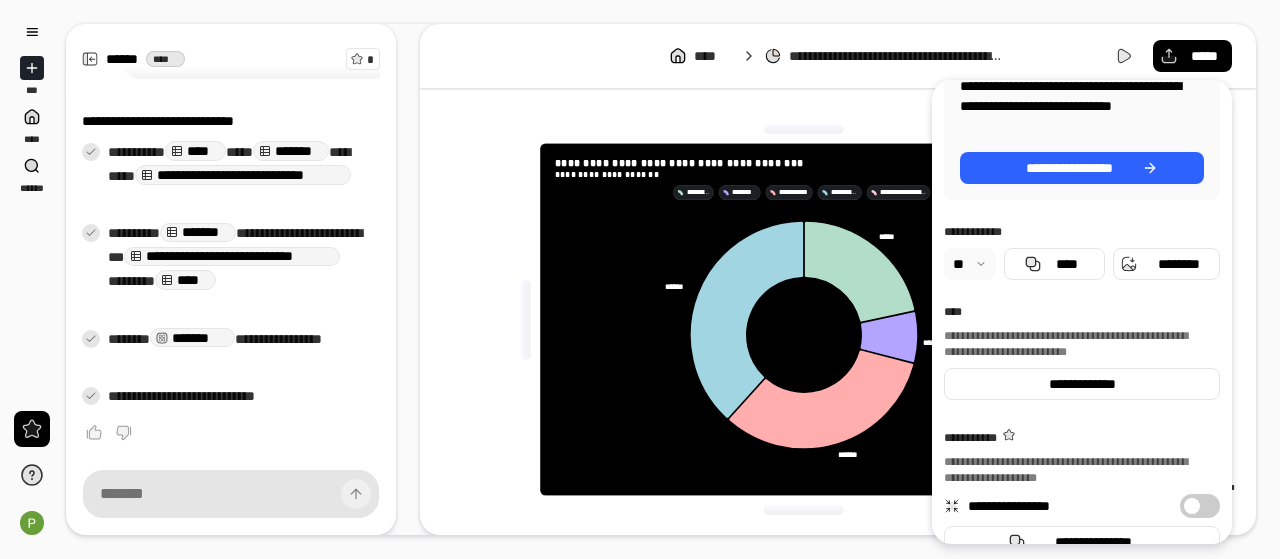 scroll, scrollTop: 224, scrollLeft: 0, axis: vertical 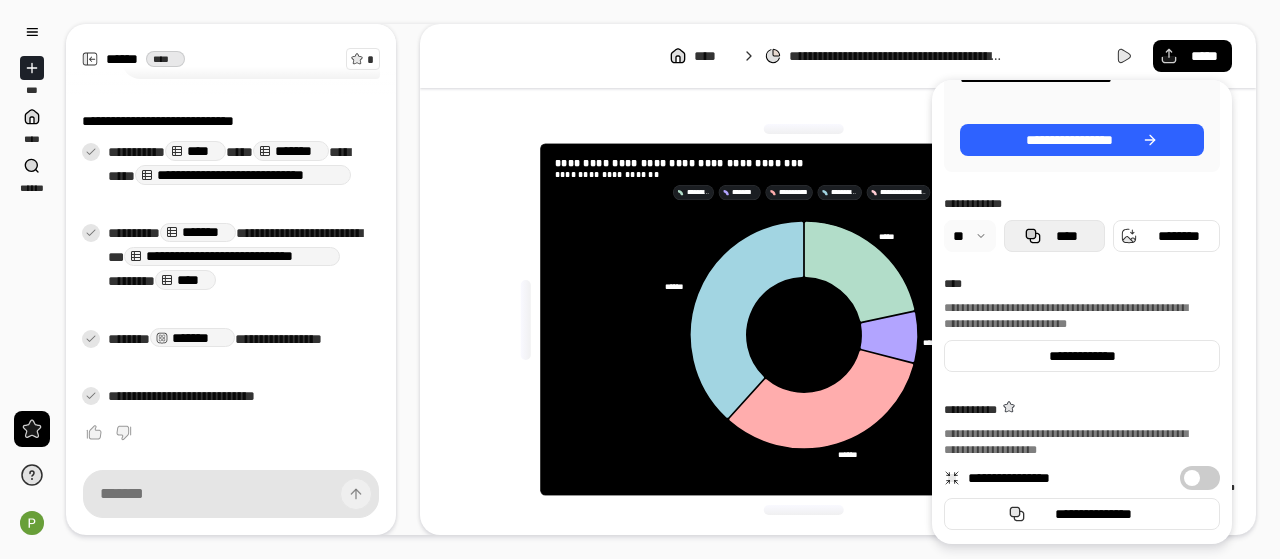 click on "****" at bounding box center (1066, 236) 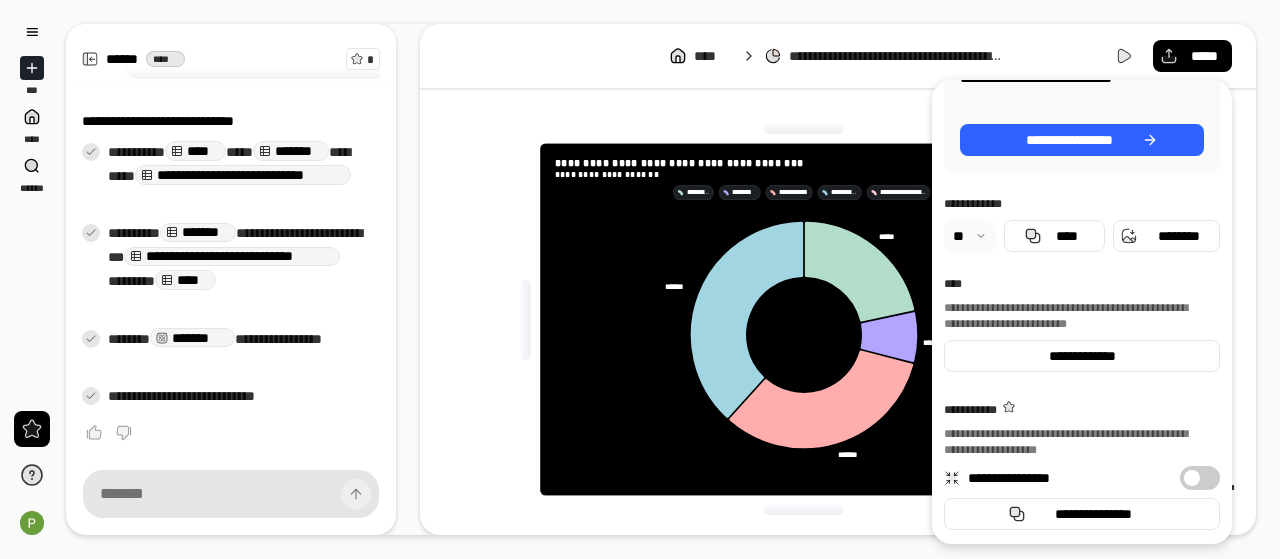 click on "**********" at bounding box center [804, 319] 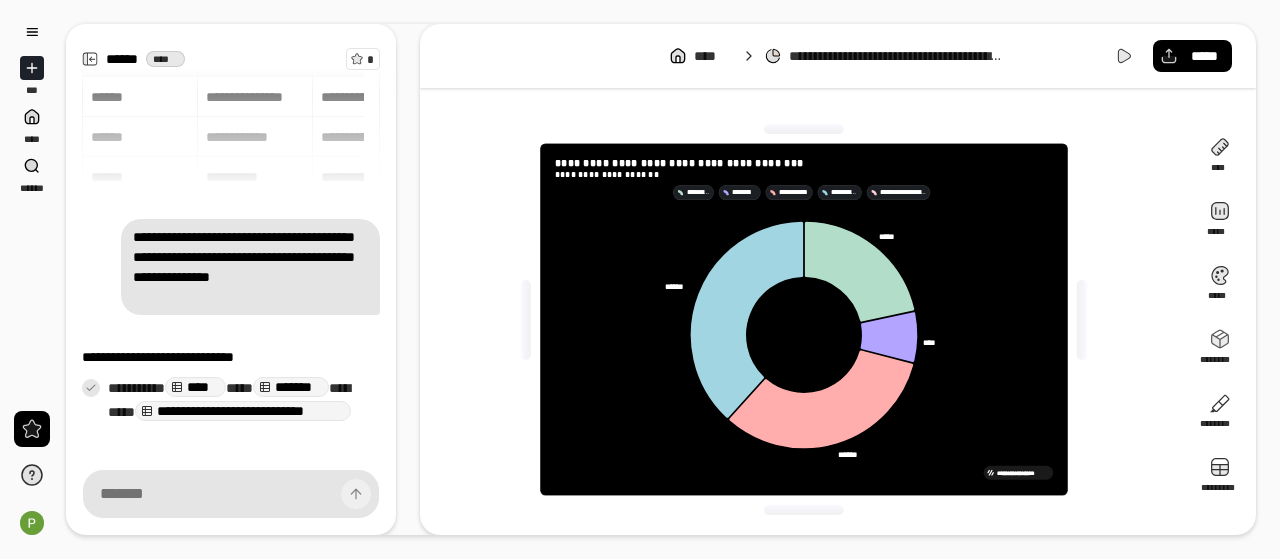 scroll, scrollTop: 0, scrollLeft: 0, axis: both 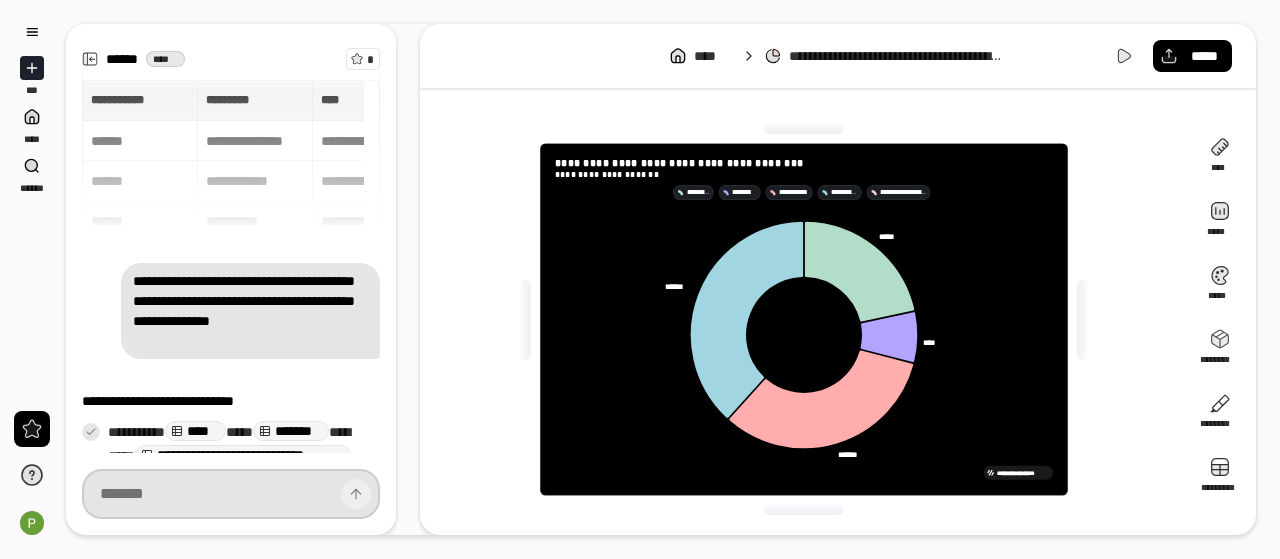 click at bounding box center [231, 494] 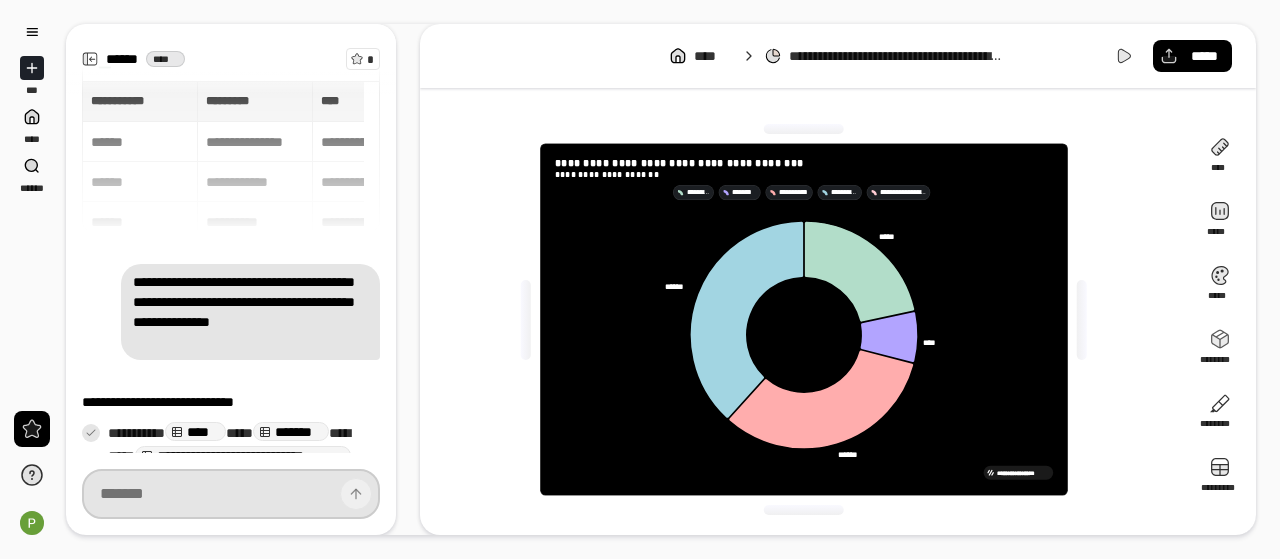 paste on "**********" 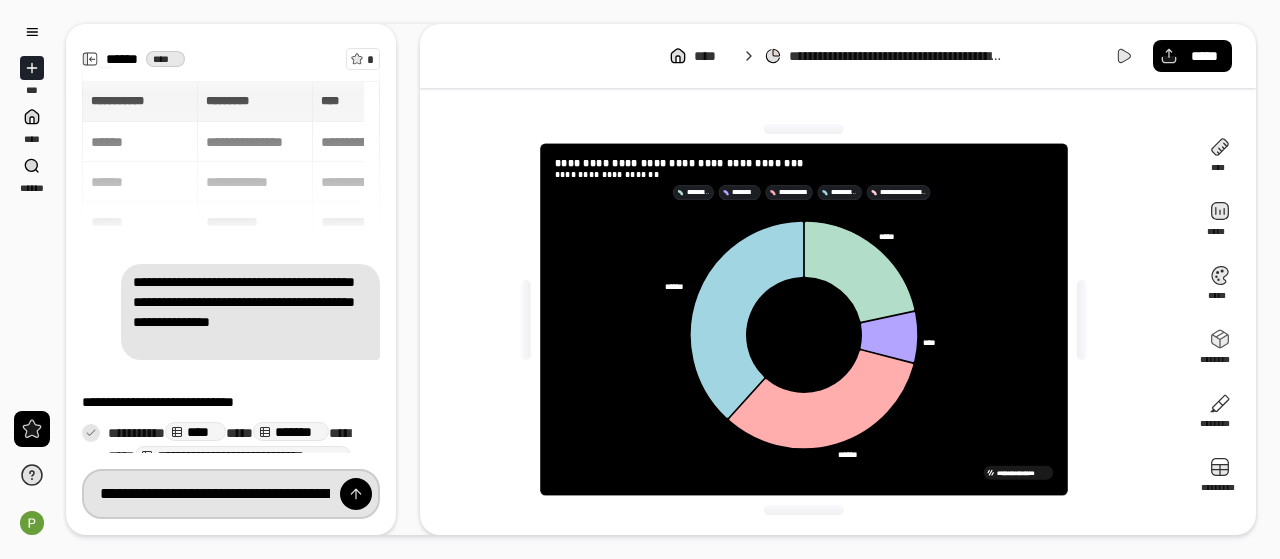 scroll, scrollTop: 0, scrollLeft: 326, axis: horizontal 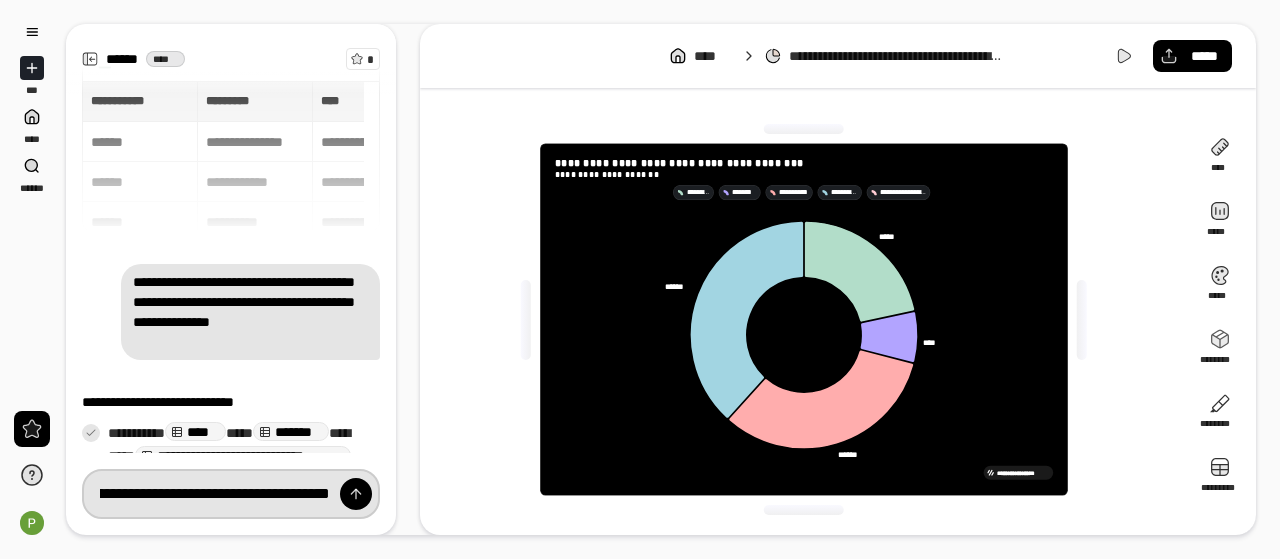 type on "**********" 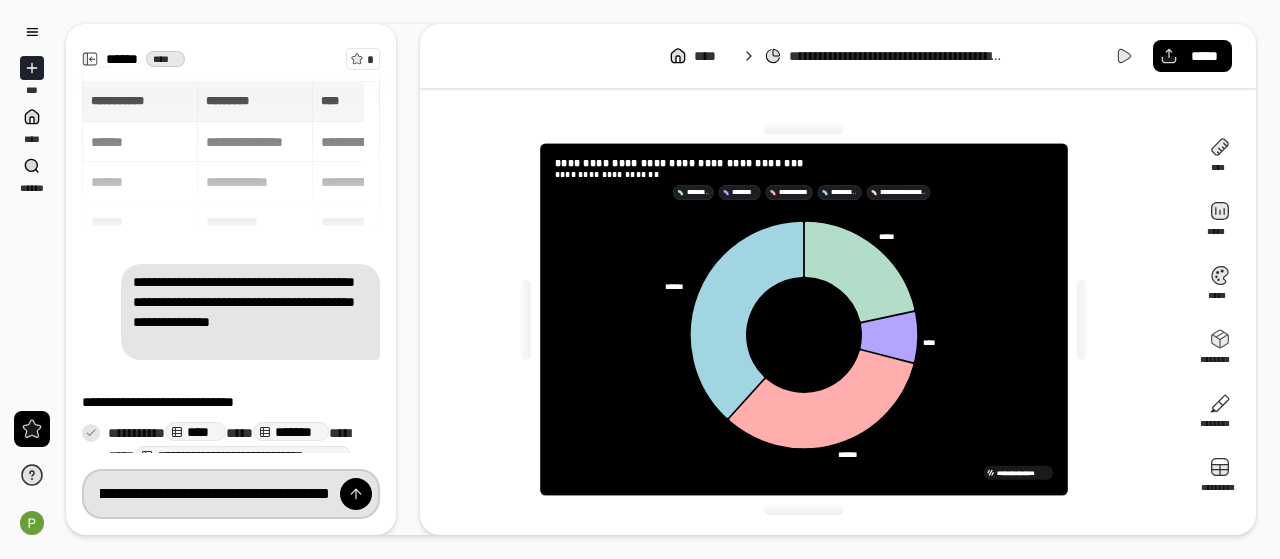 type 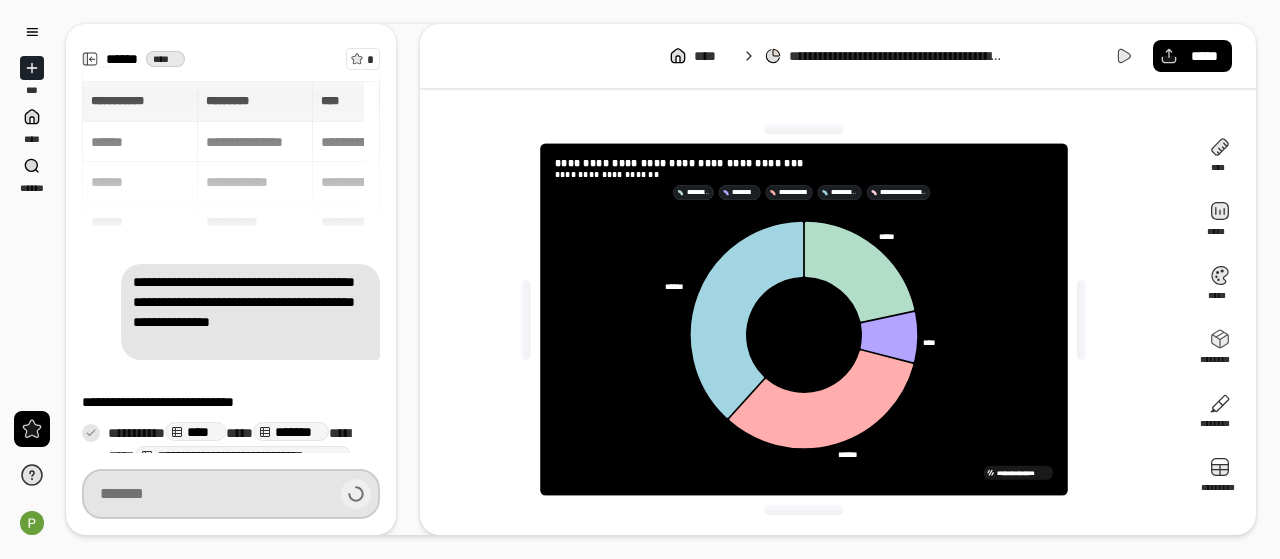 scroll, scrollTop: 0, scrollLeft: 0, axis: both 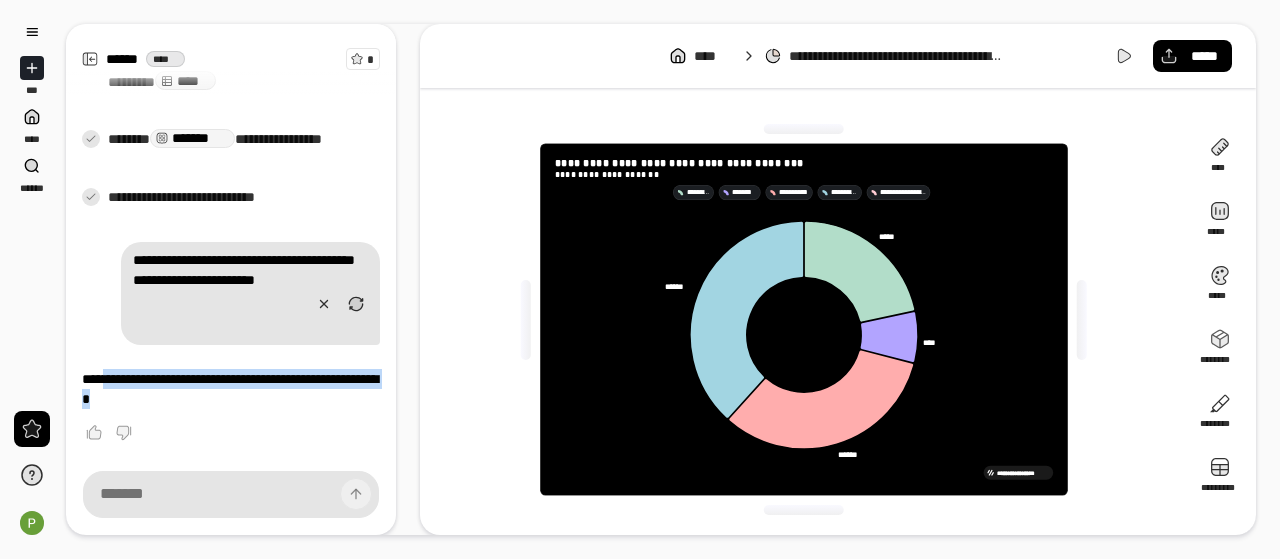 drag, startPoint x: 112, startPoint y: 373, endPoint x: 292, endPoint y: 415, distance: 184.83507 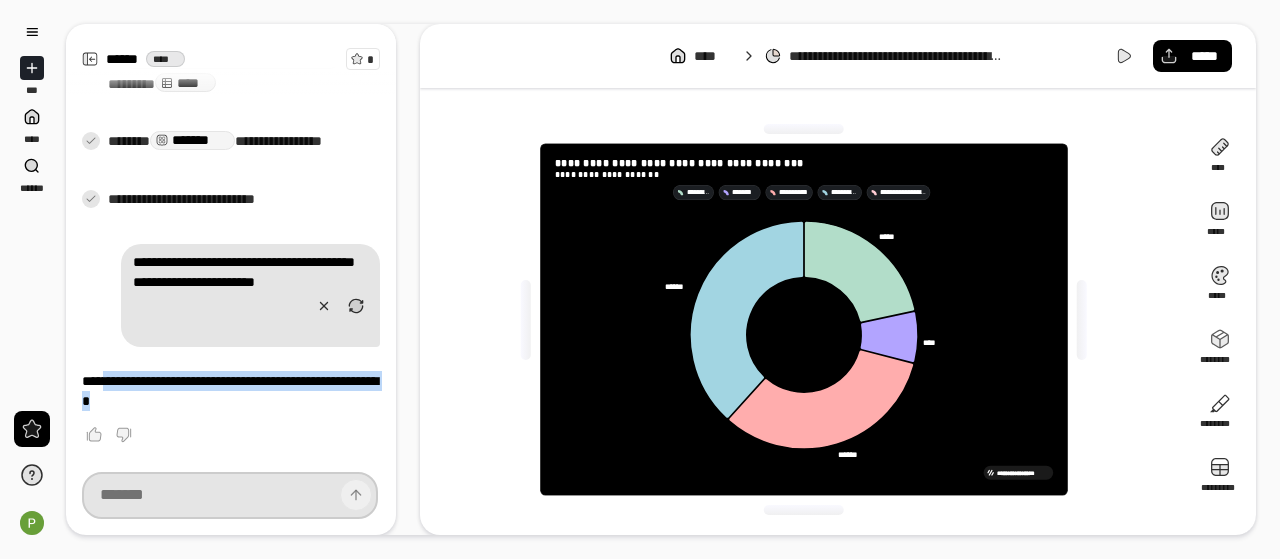 click at bounding box center (230, 495) 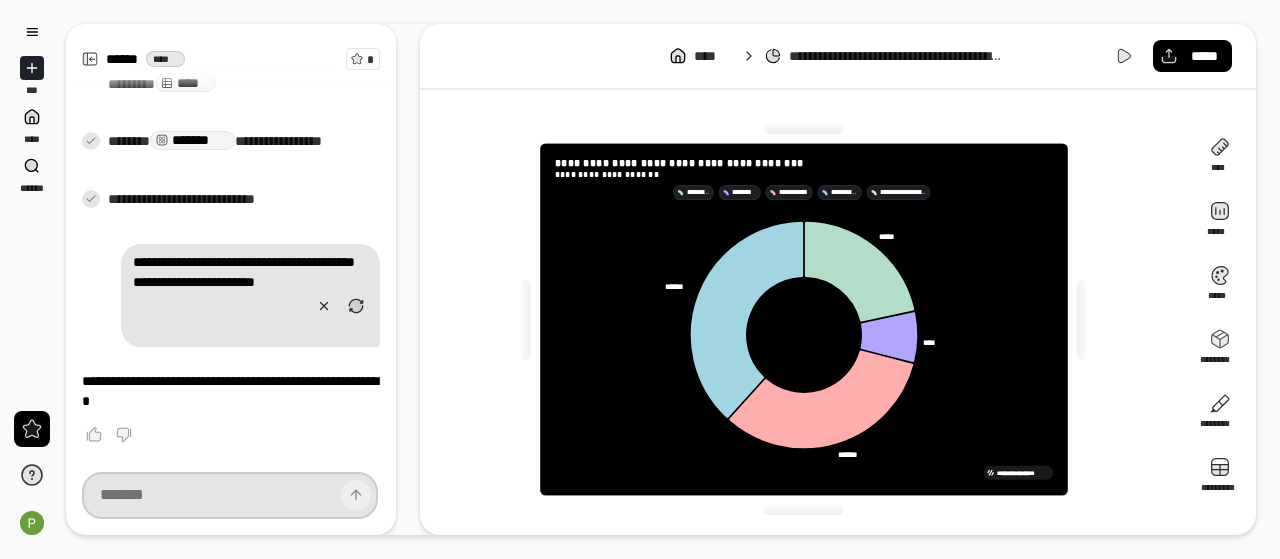 scroll, scrollTop: 480, scrollLeft: 0, axis: vertical 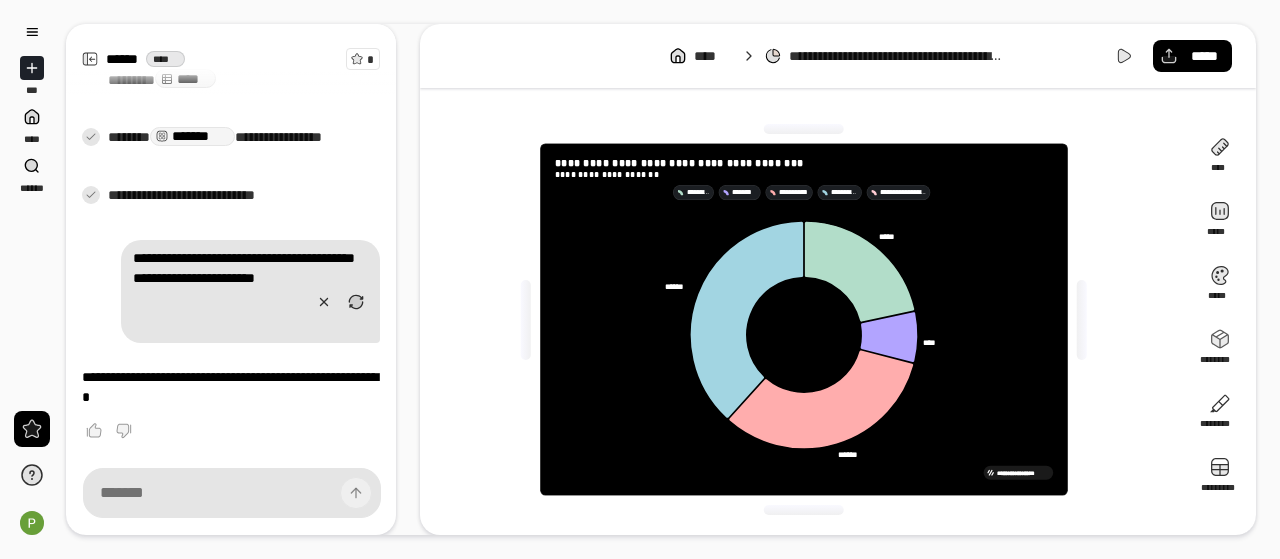 click 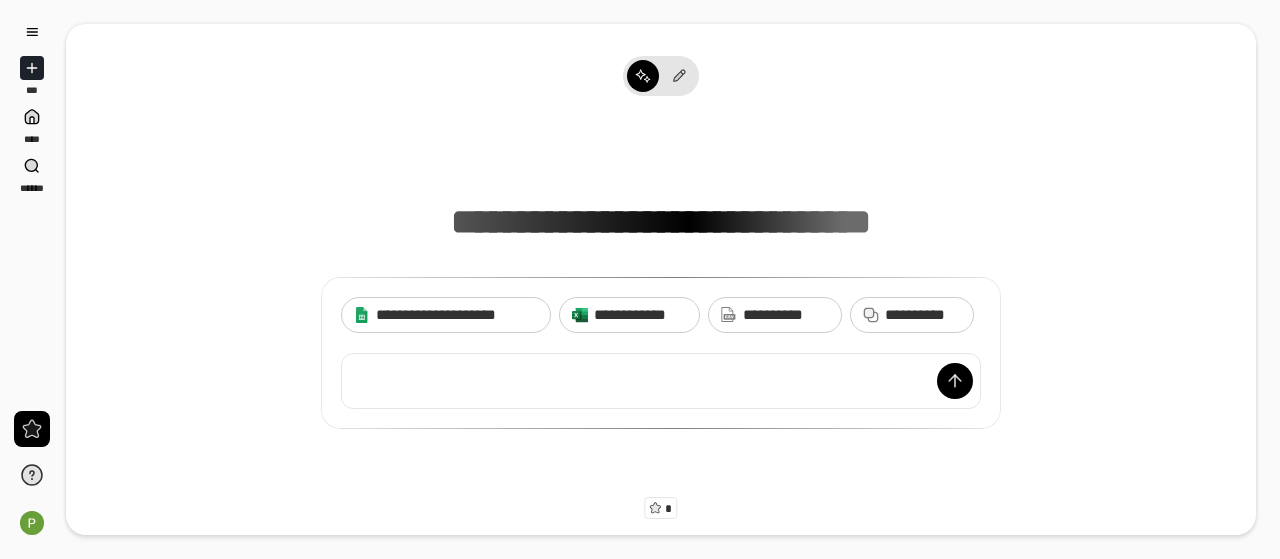 click at bounding box center [661, 381] 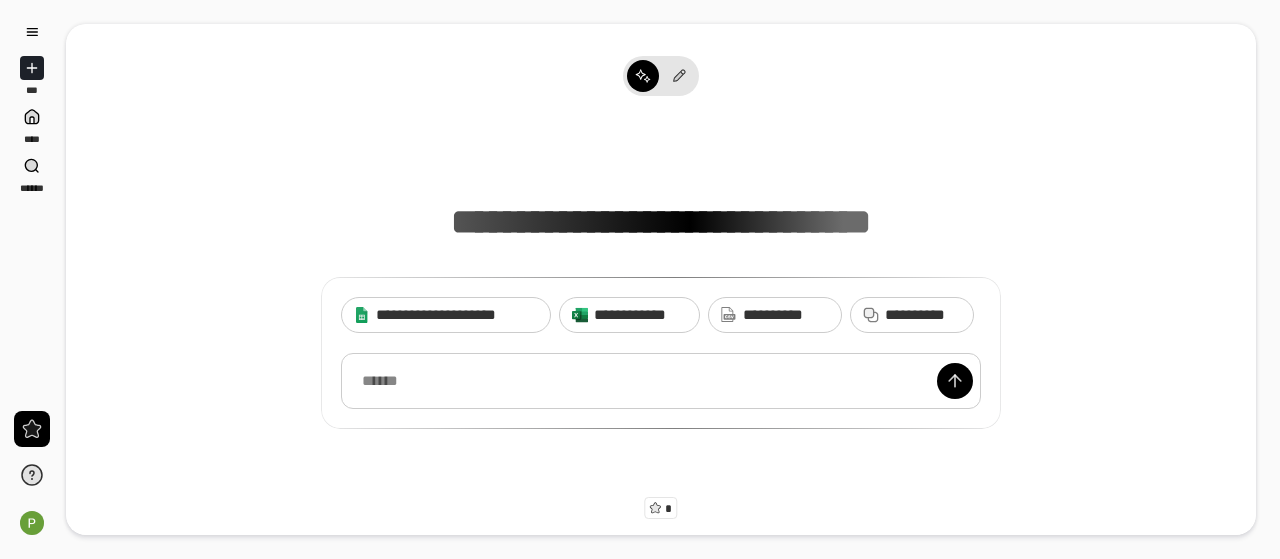 type 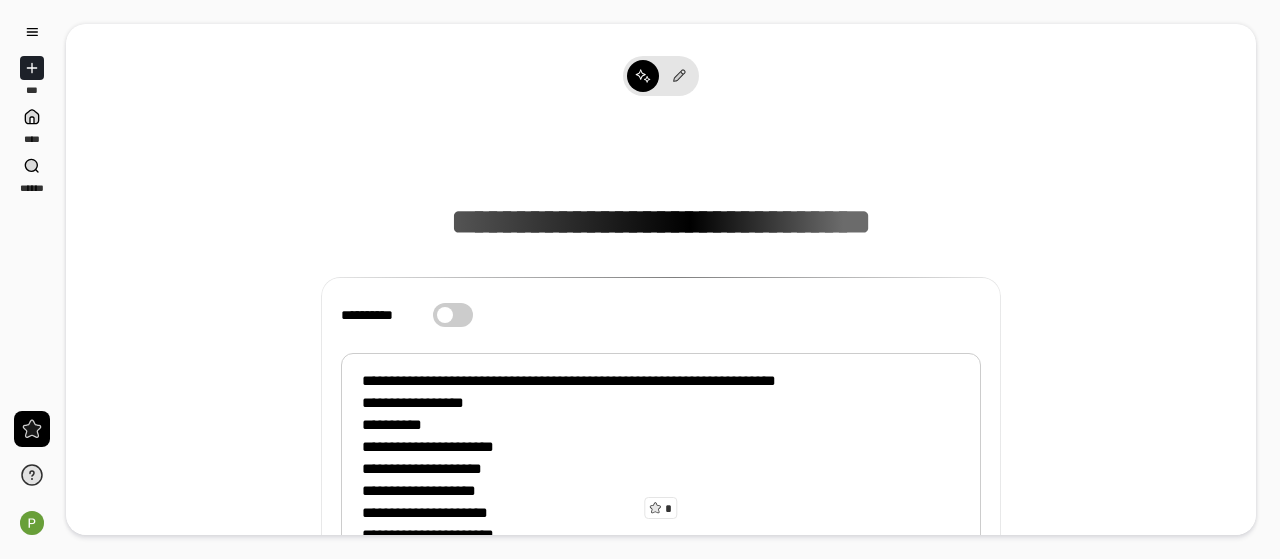 scroll, scrollTop: 30, scrollLeft: 0, axis: vertical 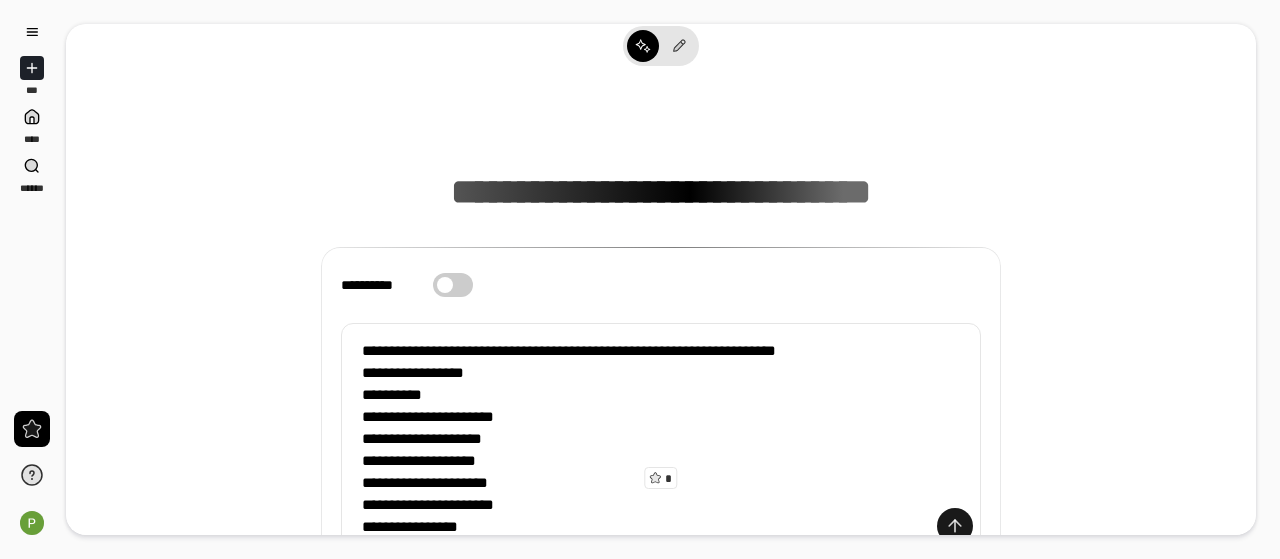 click at bounding box center (955, 526) 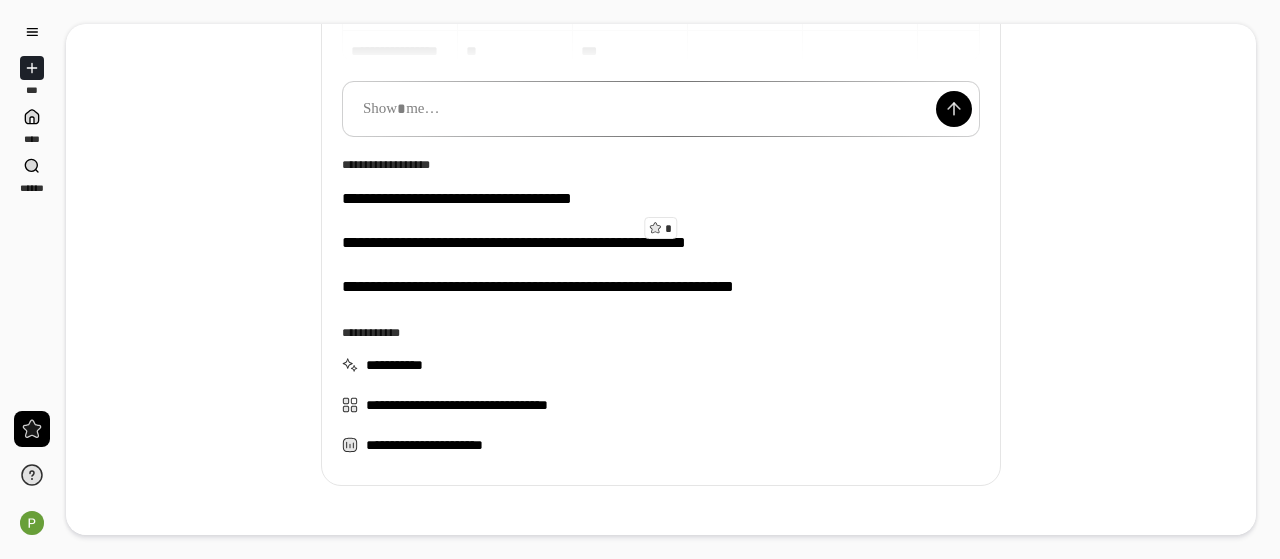 scroll, scrollTop: 282, scrollLeft: 0, axis: vertical 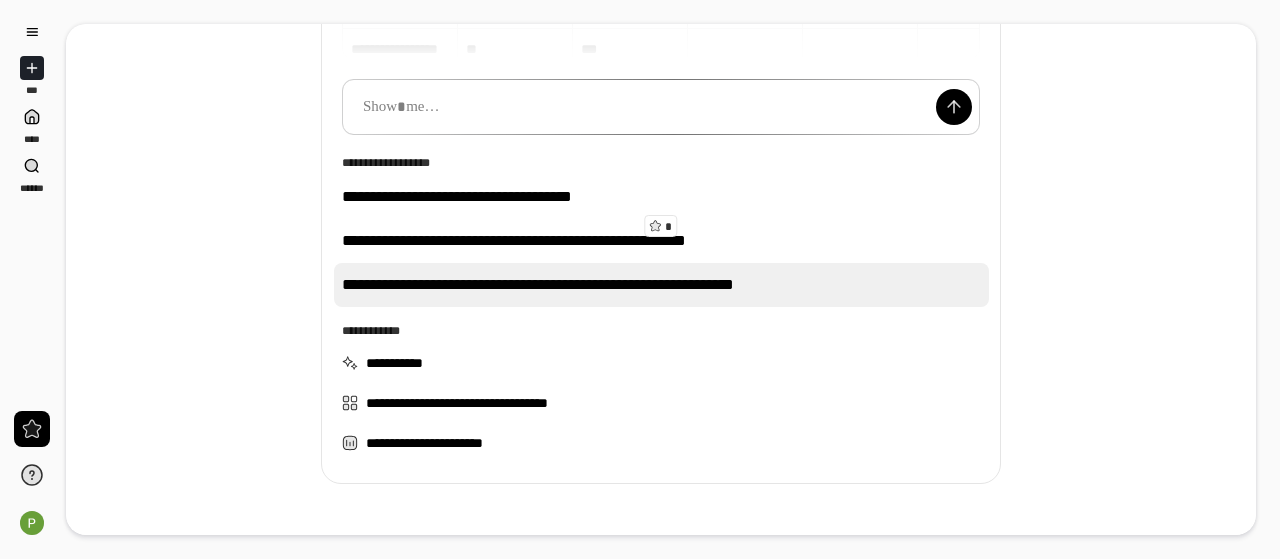 click on "**********" at bounding box center [661, 285] 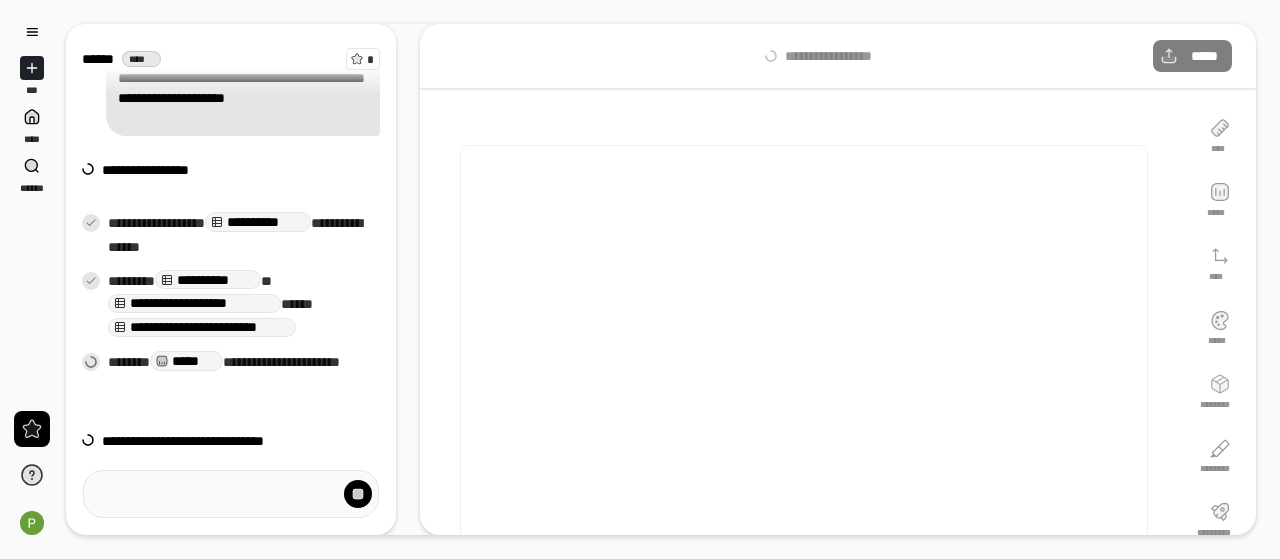 scroll, scrollTop: 4, scrollLeft: 0, axis: vertical 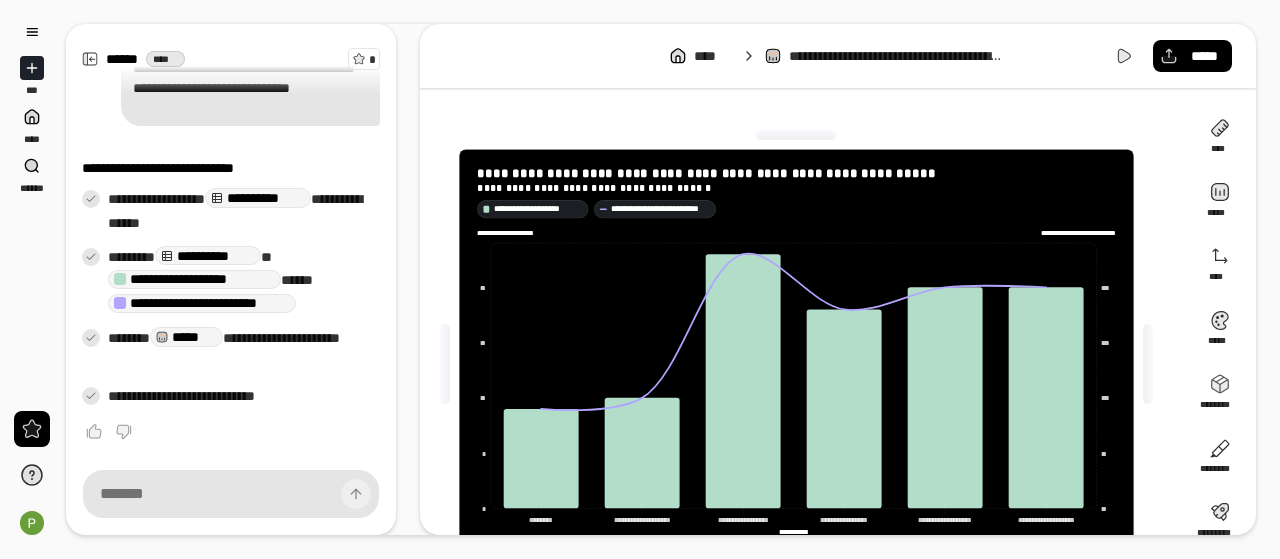 click on "**********" at bounding box center (640, 279) 